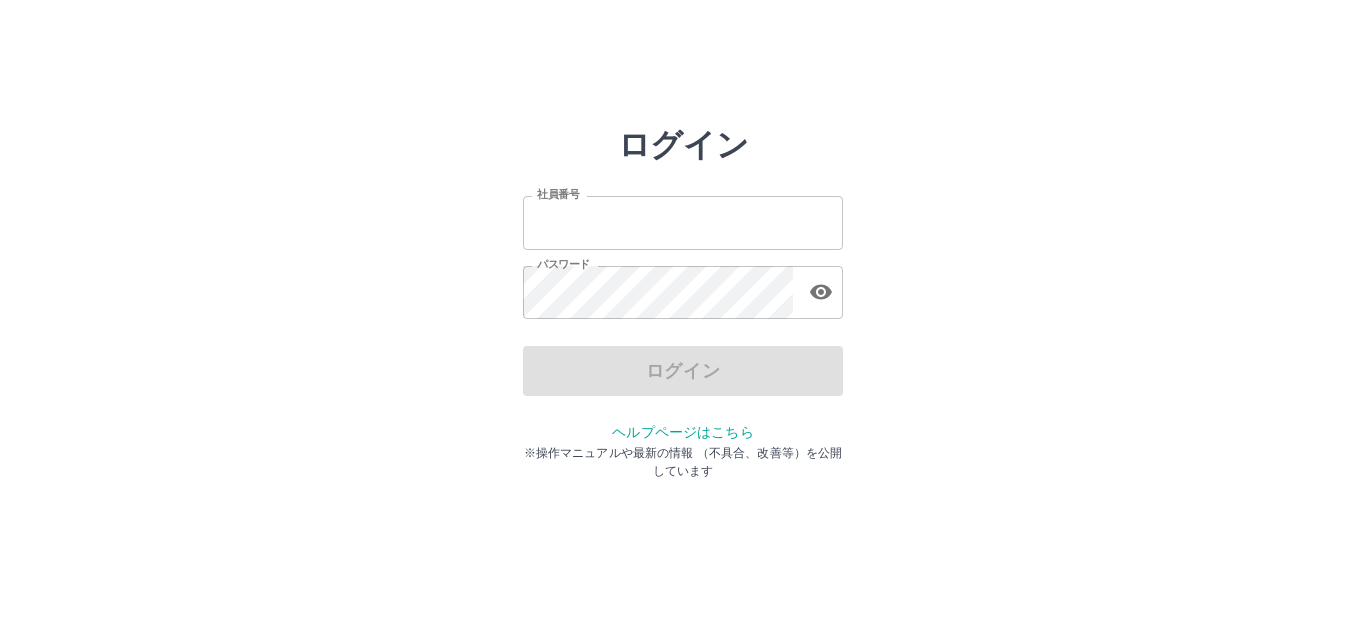 scroll, scrollTop: 0, scrollLeft: 0, axis: both 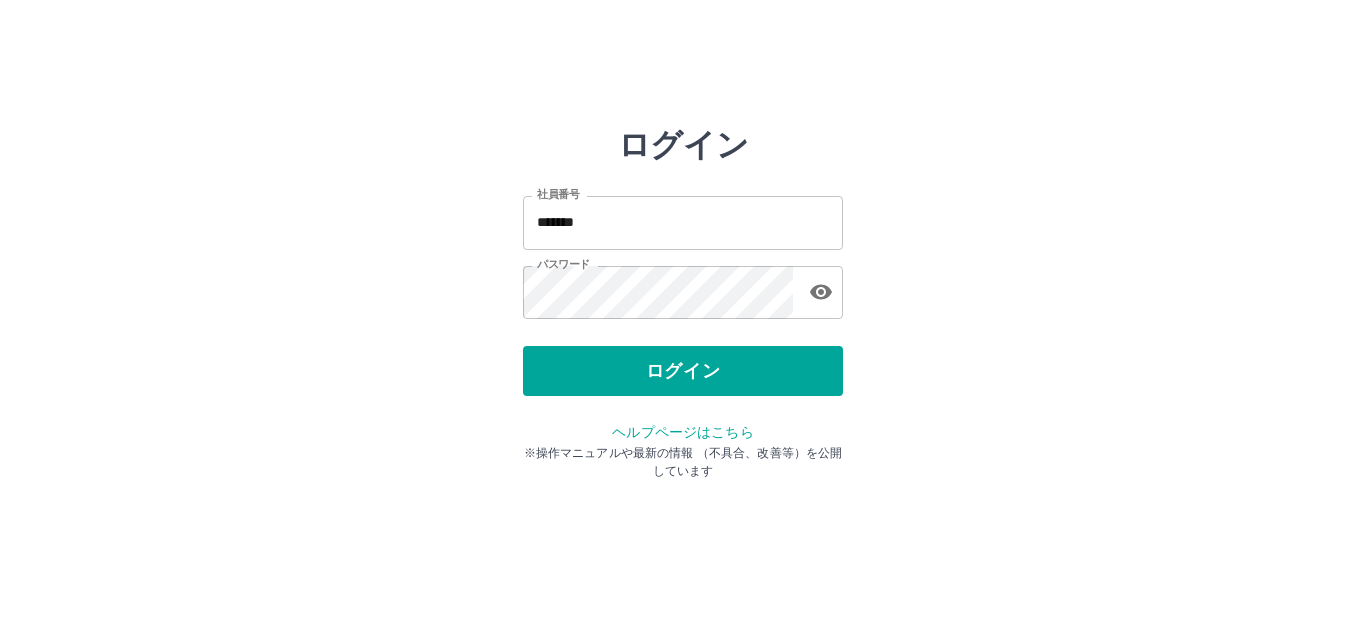 click on "ログイン" at bounding box center (683, 371) 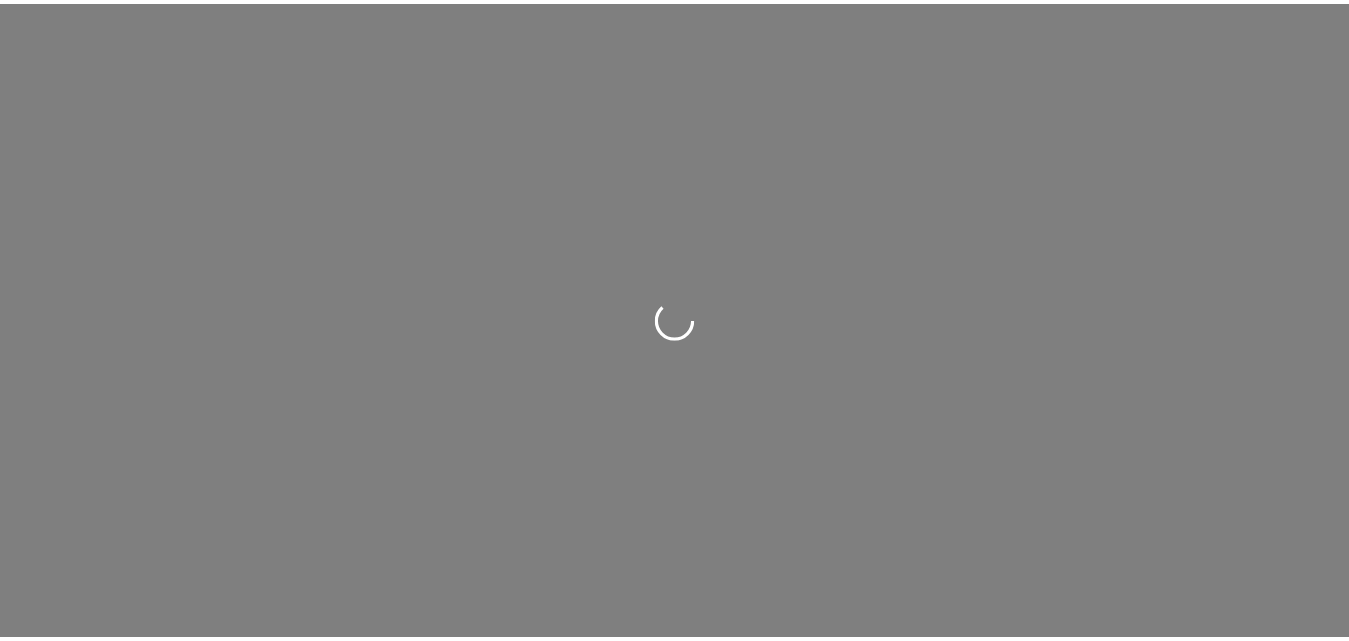 scroll, scrollTop: 0, scrollLeft: 0, axis: both 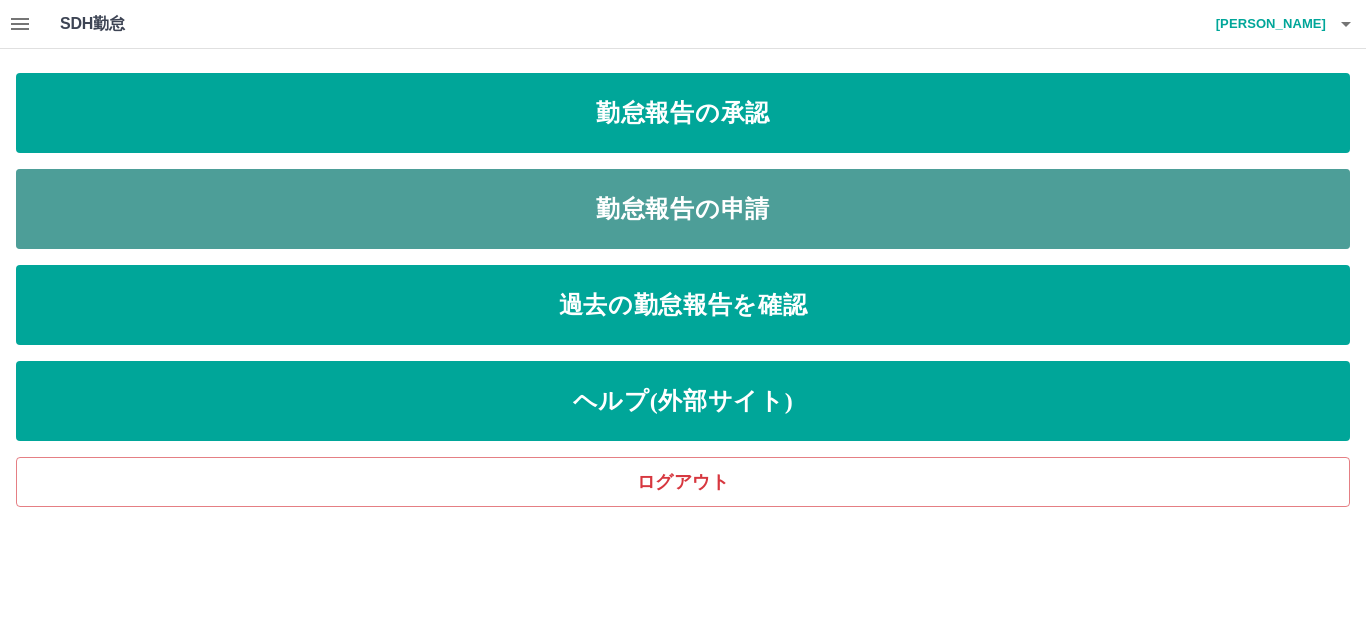 click on "勤怠報告の申請" at bounding box center [683, 209] 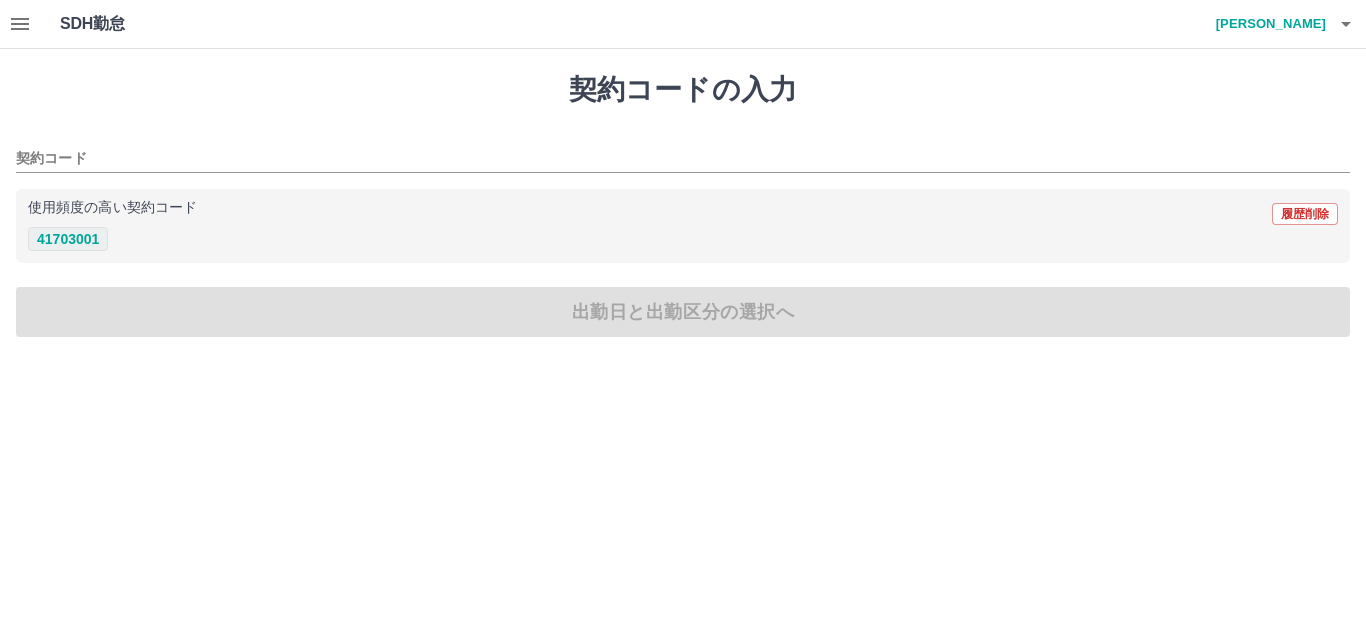 click on "41703001" at bounding box center (68, 239) 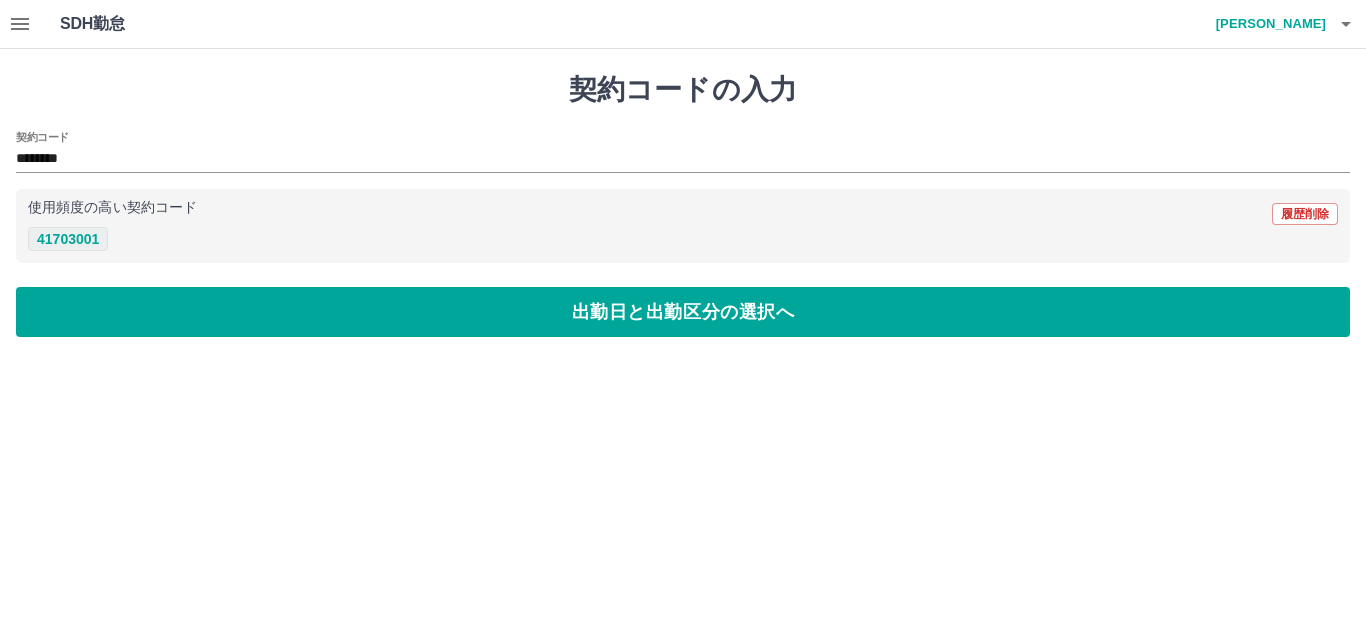 type on "********" 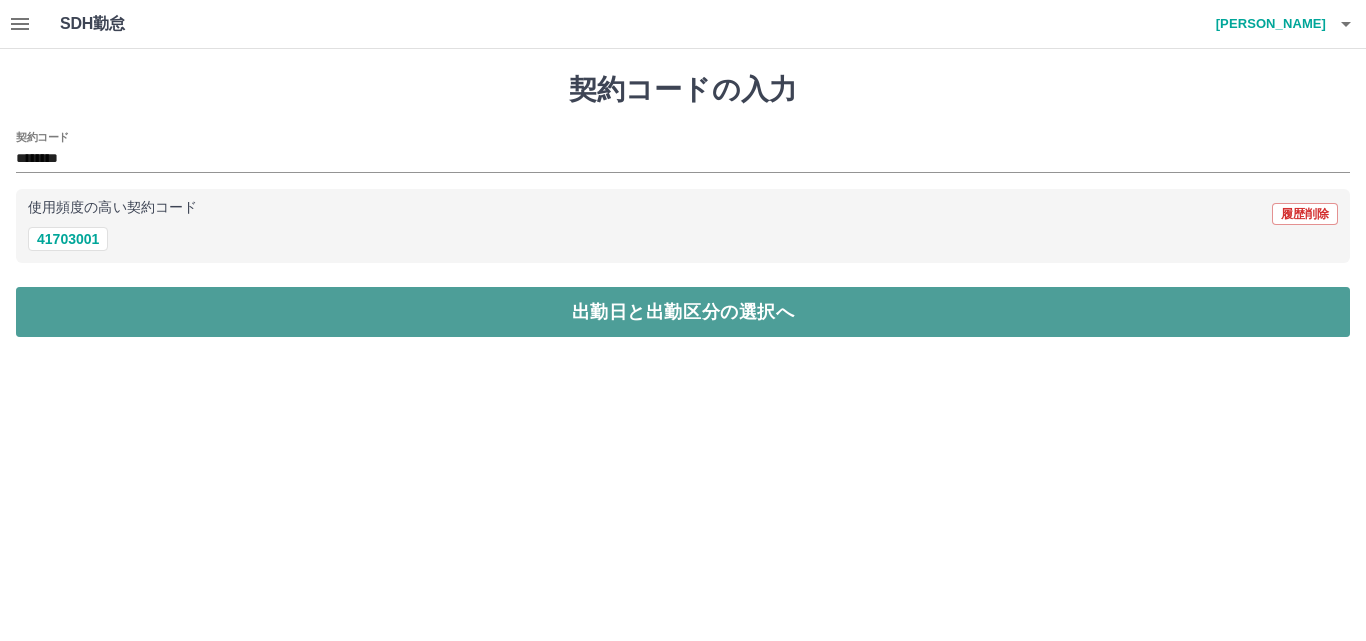 click on "出勤日と出勤区分の選択へ" at bounding box center (683, 312) 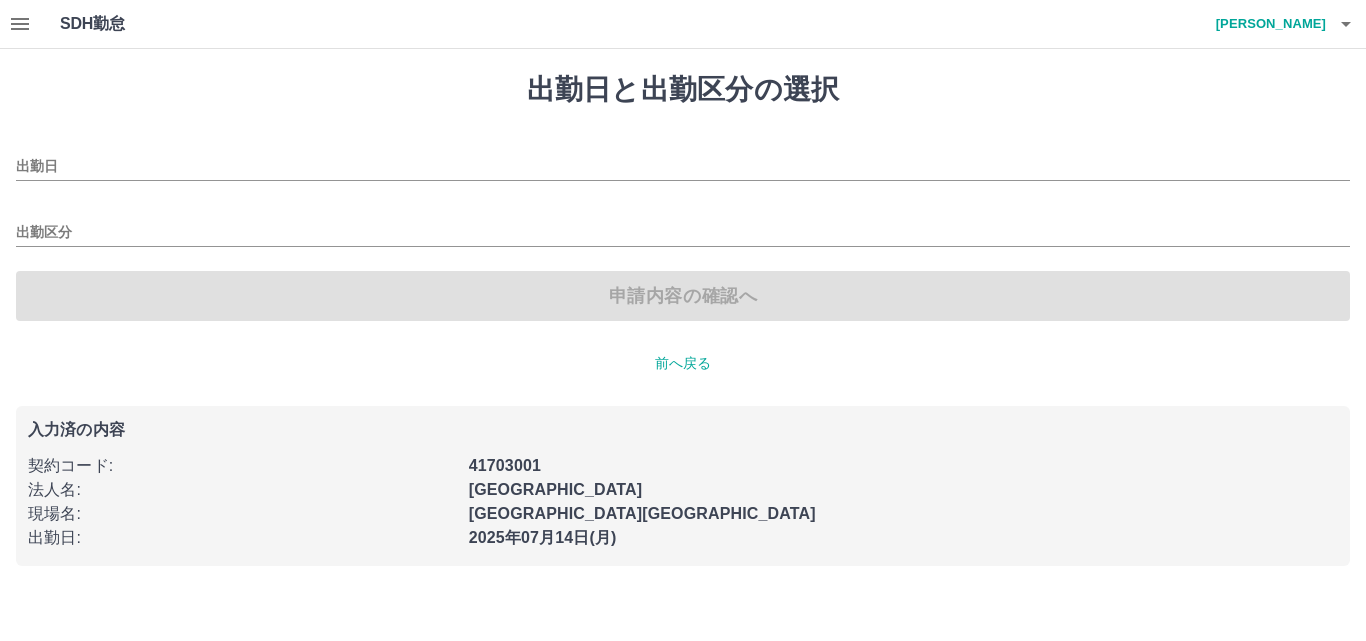 type on "**********" 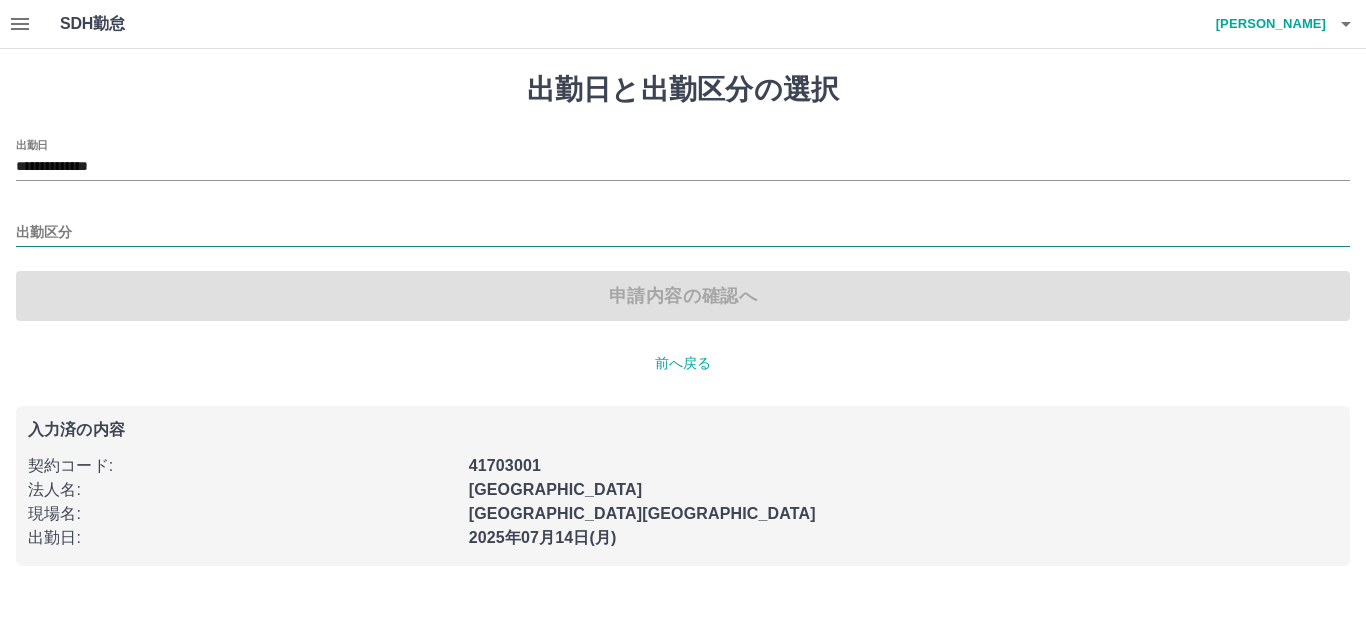 click on "出勤区分" at bounding box center (683, 233) 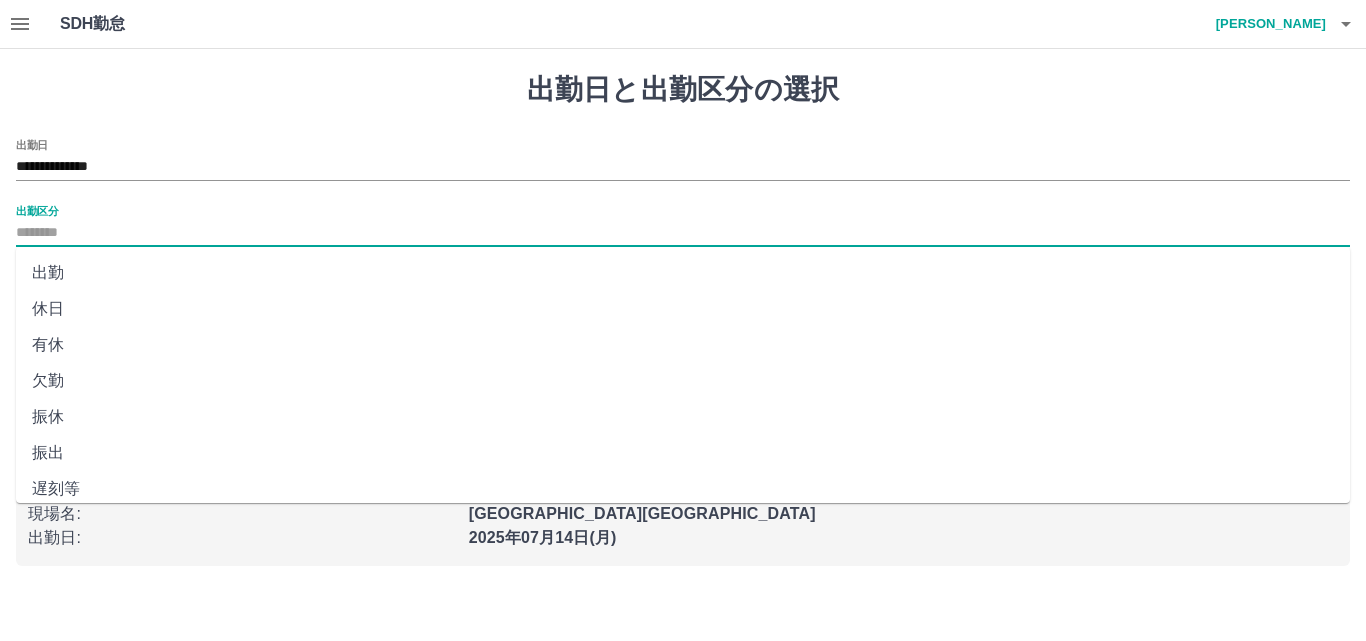 click on "出勤" at bounding box center (683, 273) 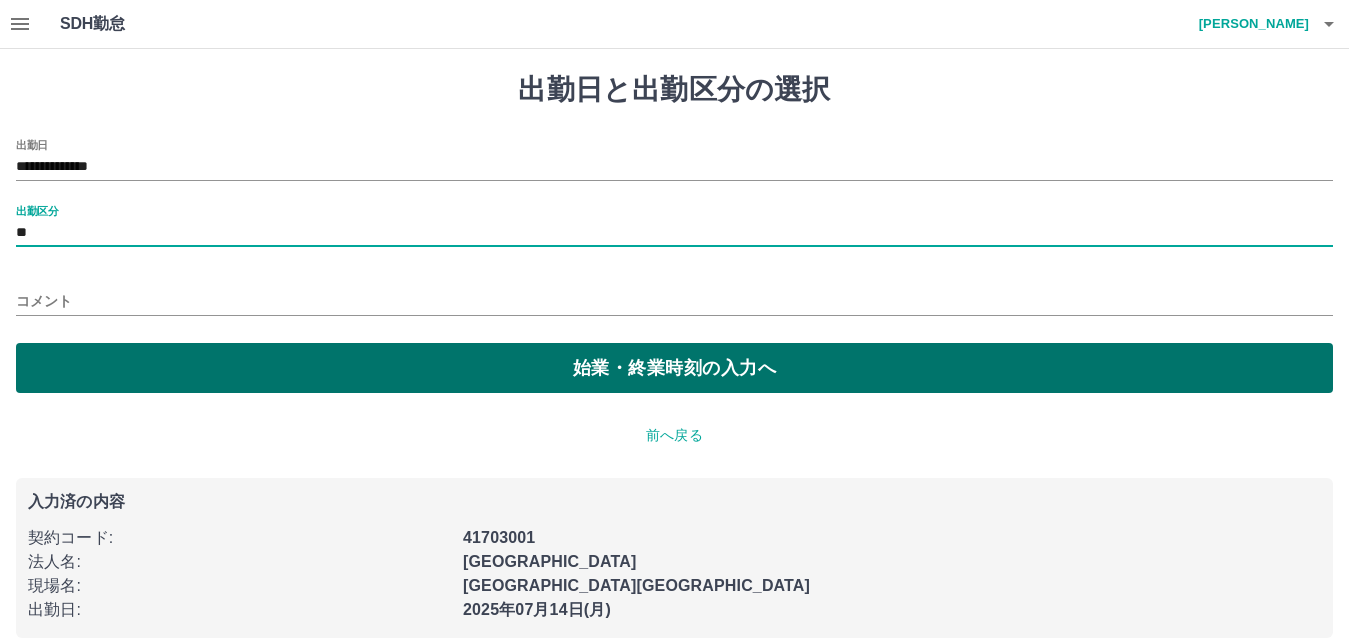 click on "始業・終業時刻の入力へ" at bounding box center (674, 368) 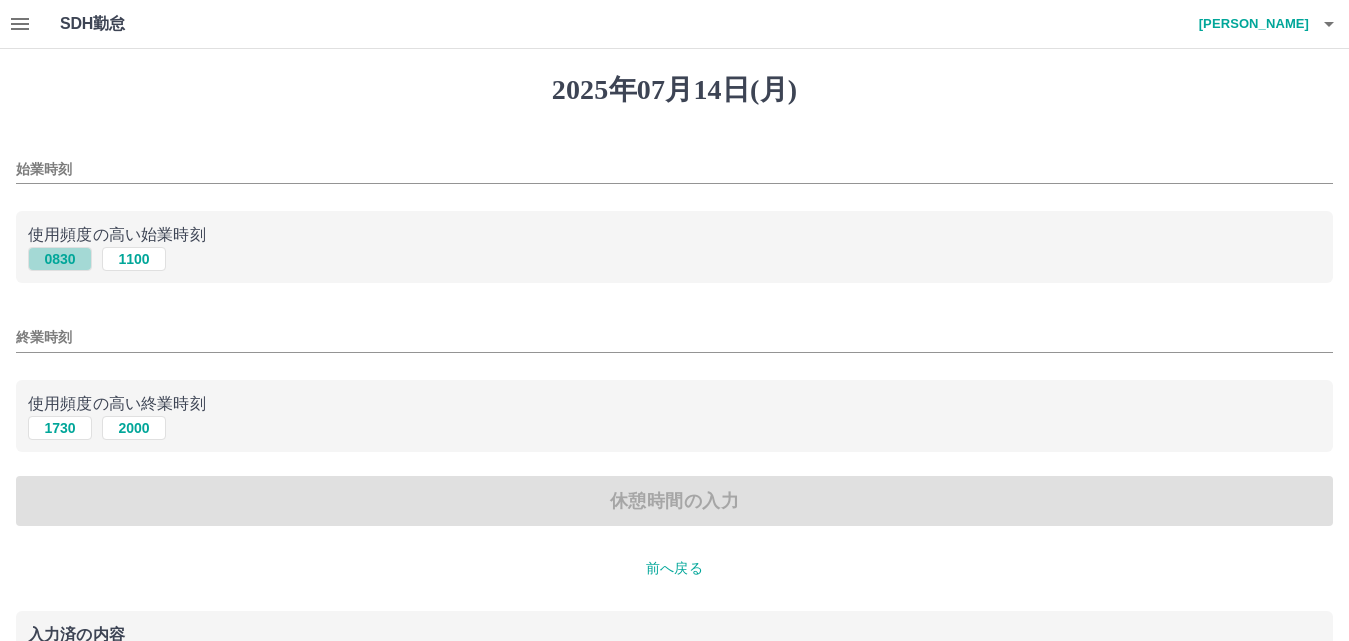 click on "0830" at bounding box center [60, 259] 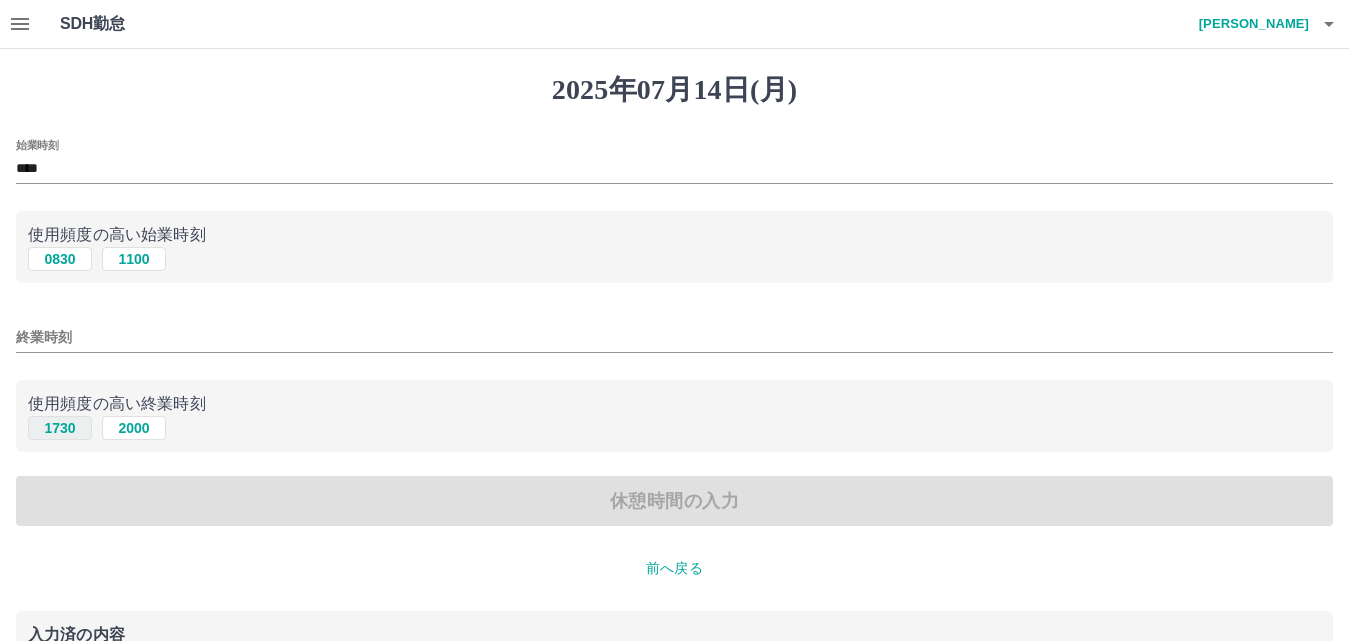 click on "1730" at bounding box center [60, 428] 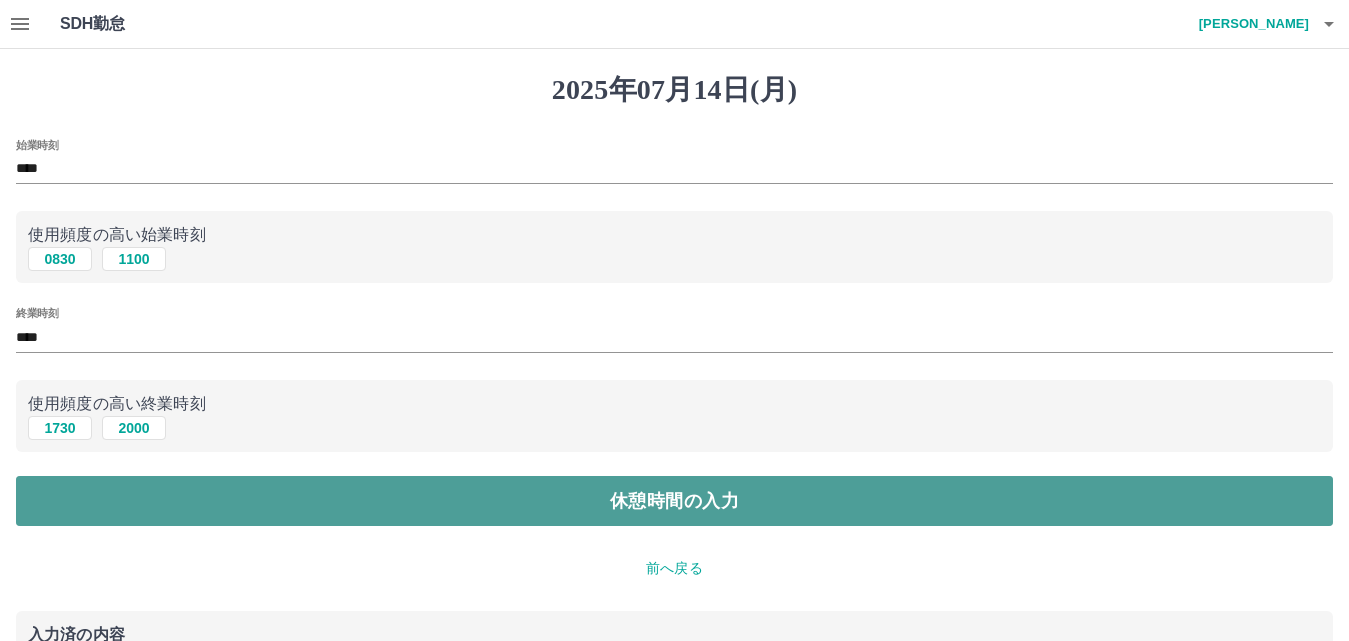 click on "休憩時間の入力" at bounding box center (674, 501) 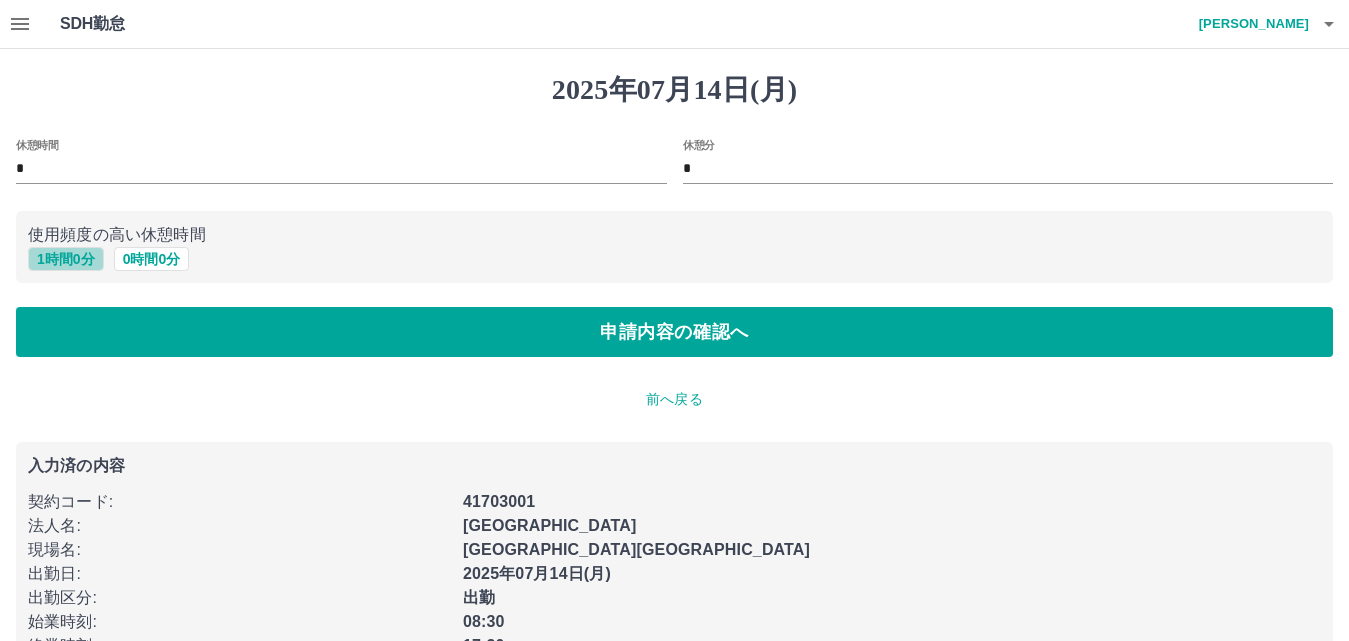 click on "1 時間 0 分" at bounding box center (66, 259) 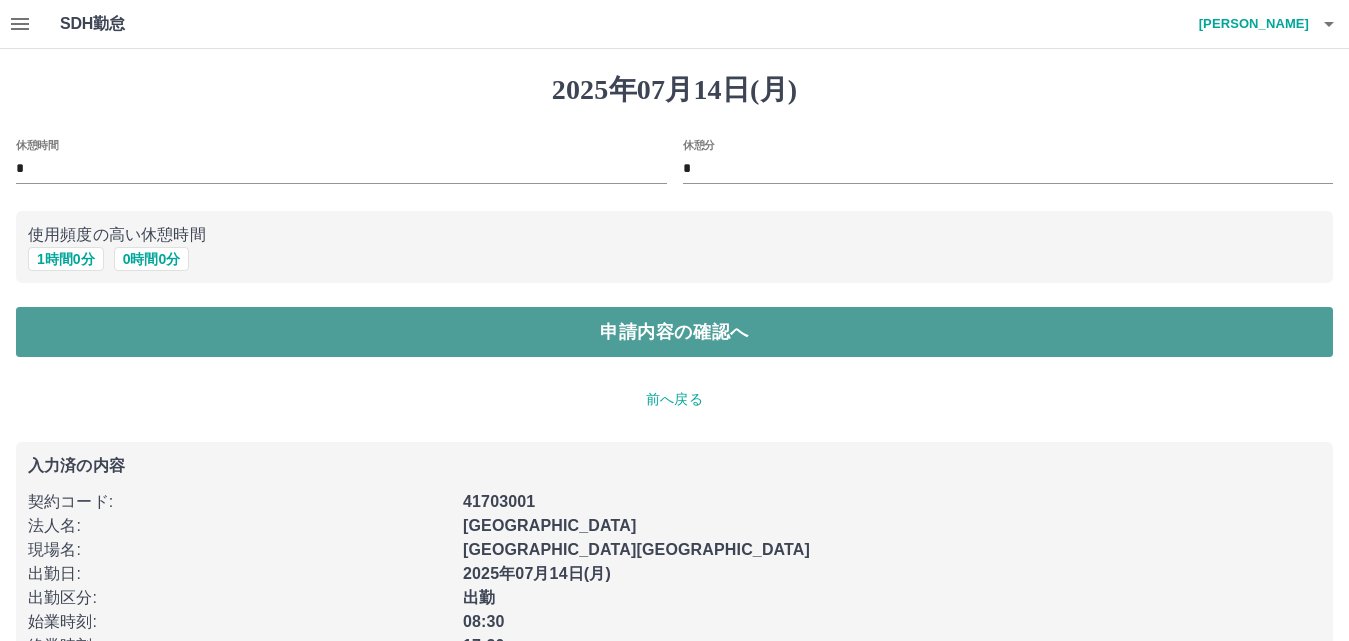 click on "申請内容の確認へ" at bounding box center [674, 332] 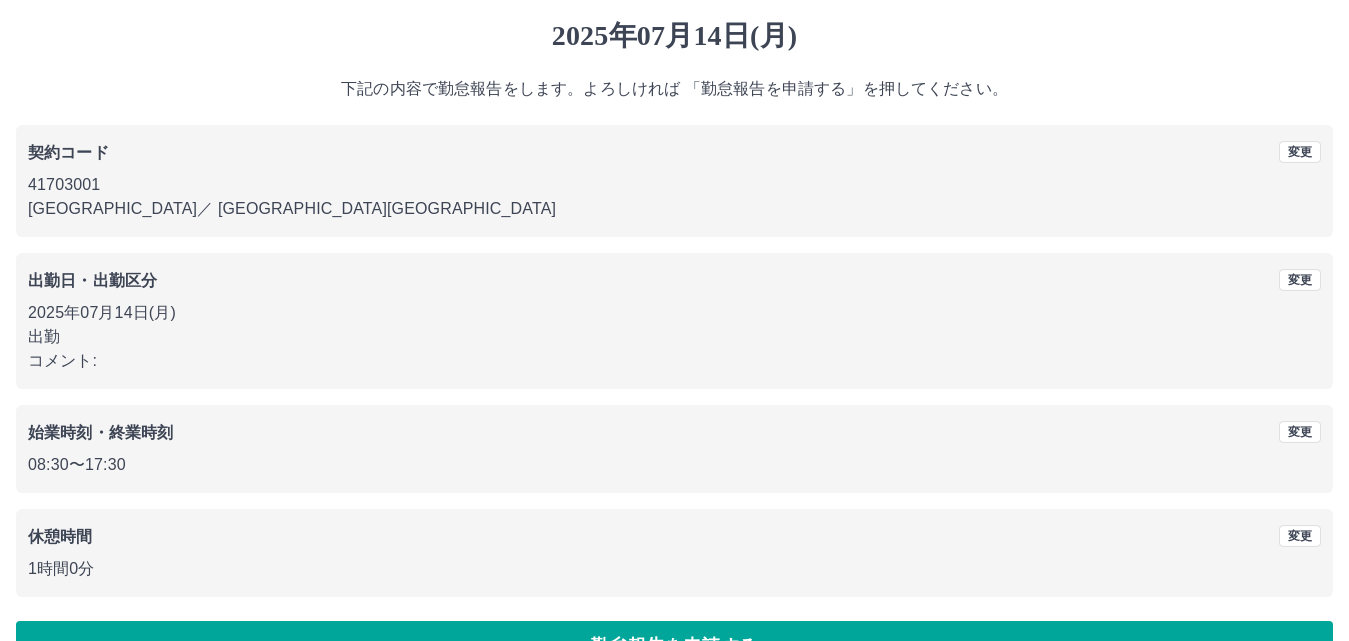 scroll, scrollTop: 108, scrollLeft: 0, axis: vertical 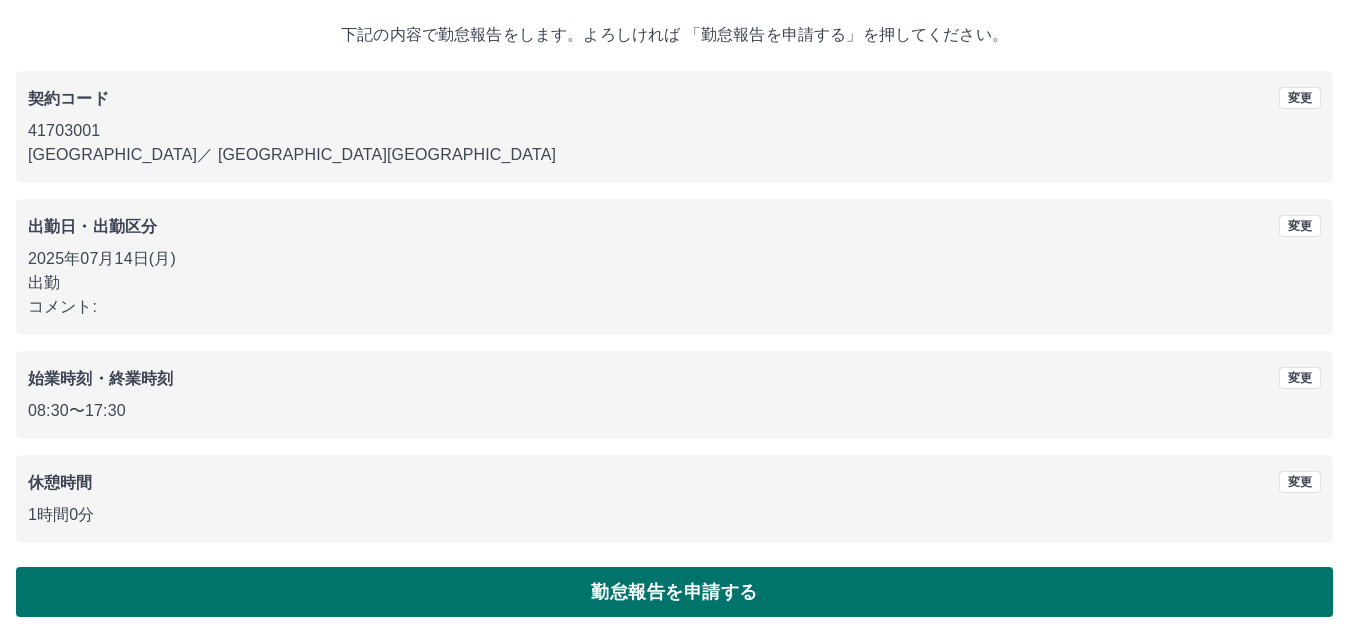 click on "勤怠報告を申請する" at bounding box center (674, 592) 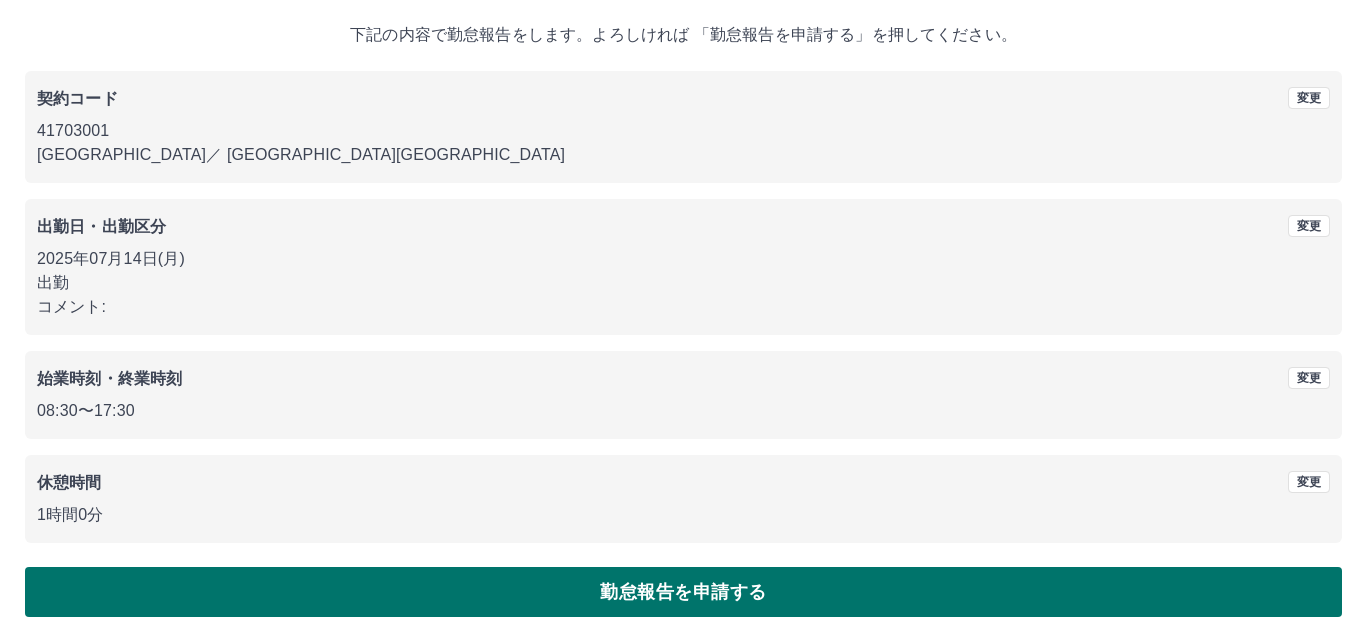 scroll, scrollTop: 0, scrollLeft: 0, axis: both 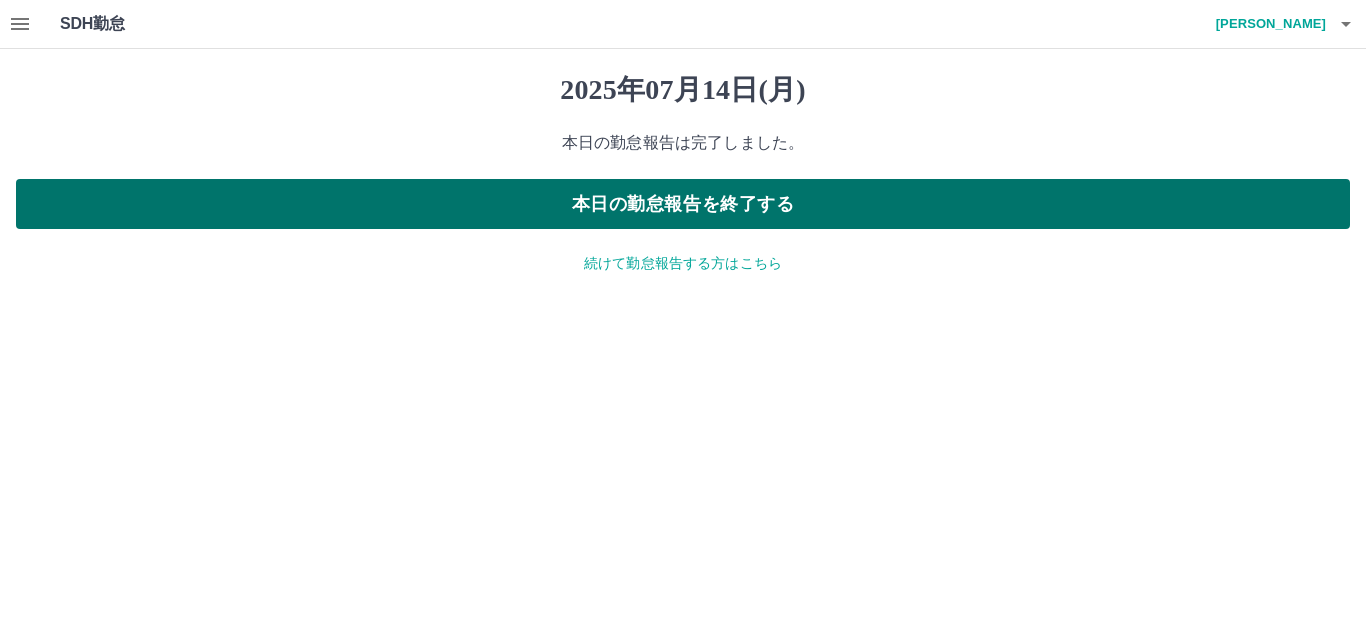 click on "本日の勤怠報告を終了する" at bounding box center [683, 204] 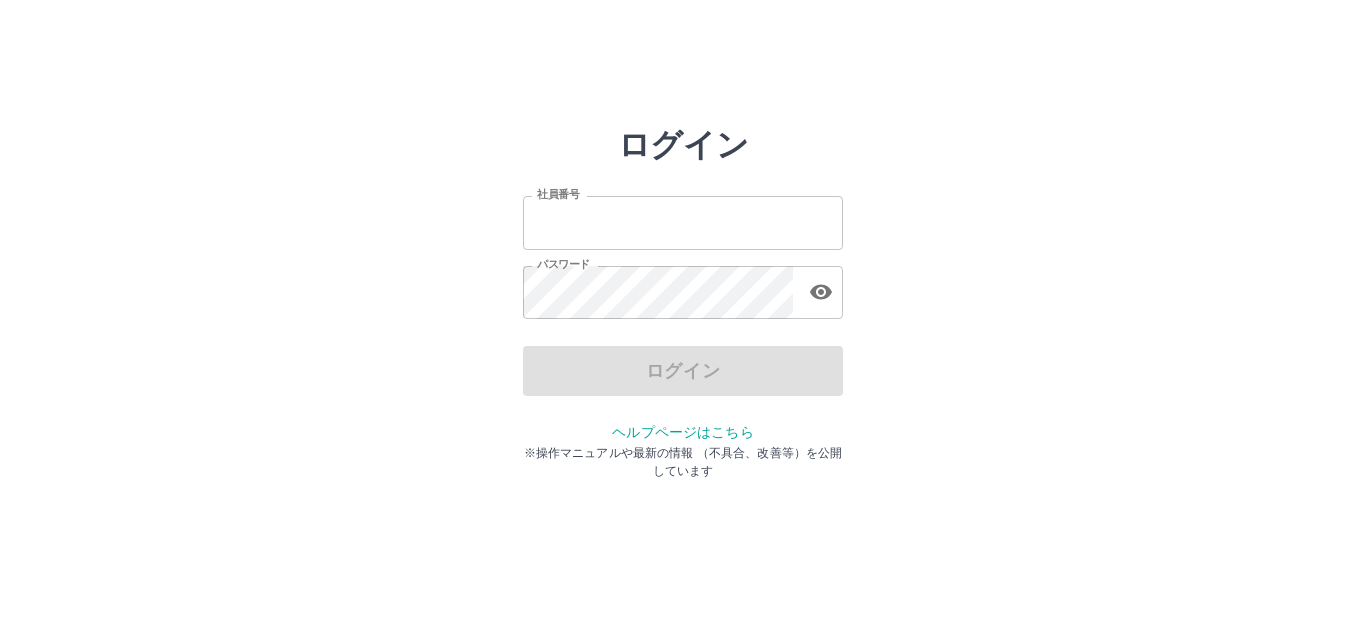 scroll, scrollTop: 0, scrollLeft: 0, axis: both 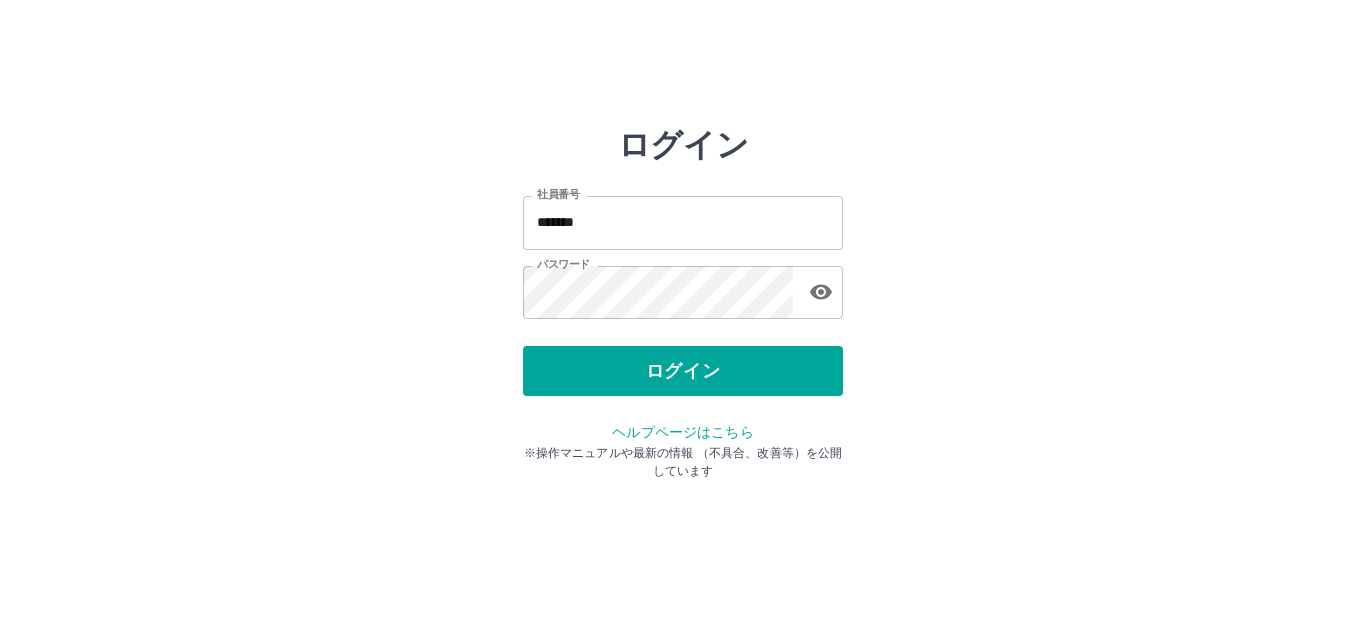 click on "ログイン" at bounding box center (683, 371) 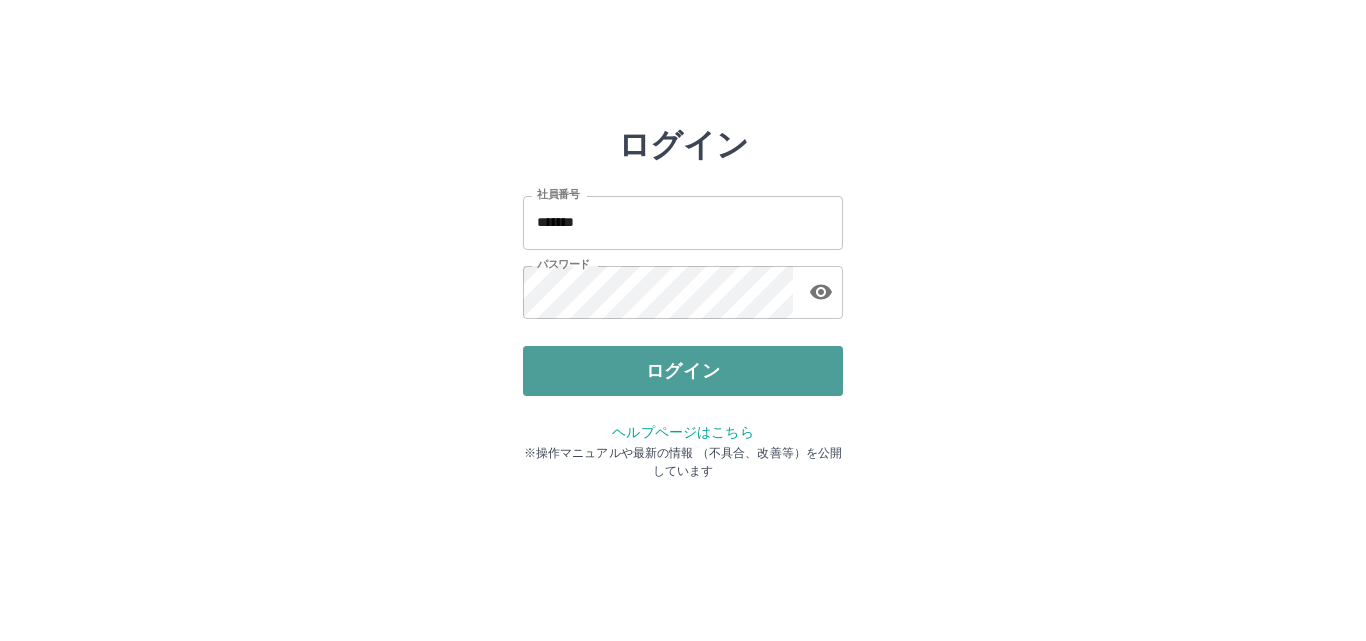 click on "ログイン" at bounding box center (683, 371) 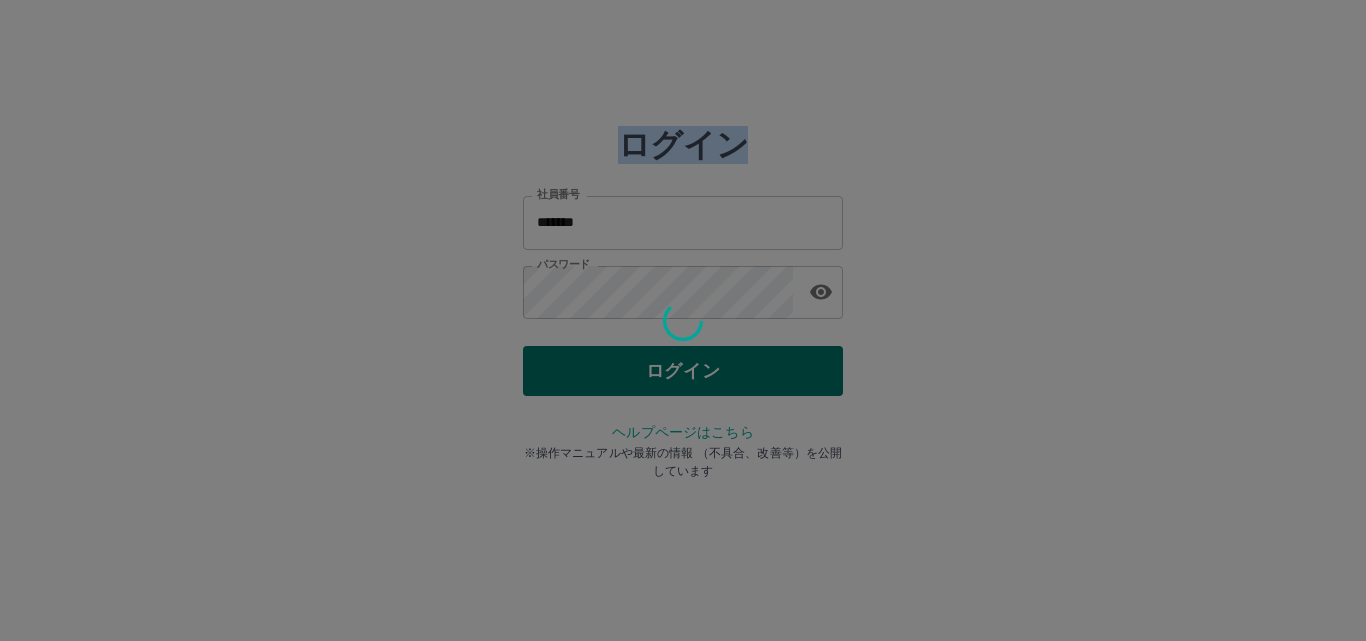 click at bounding box center [683, 320] 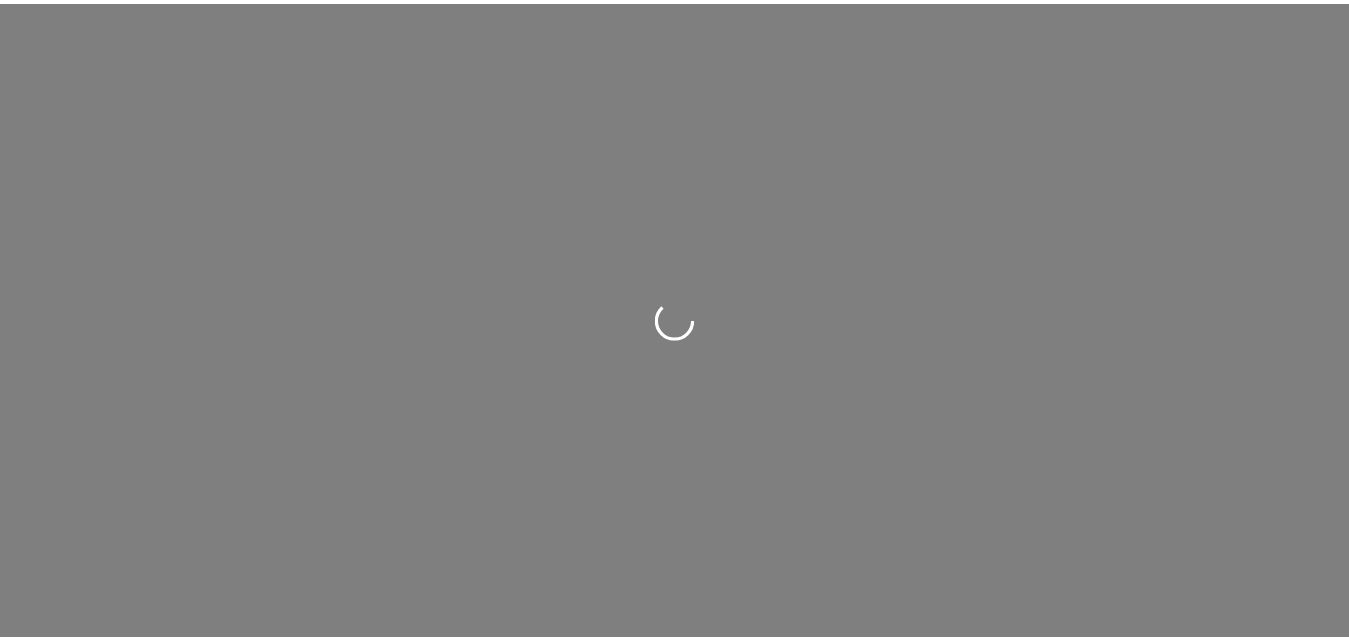 scroll, scrollTop: 0, scrollLeft: 0, axis: both 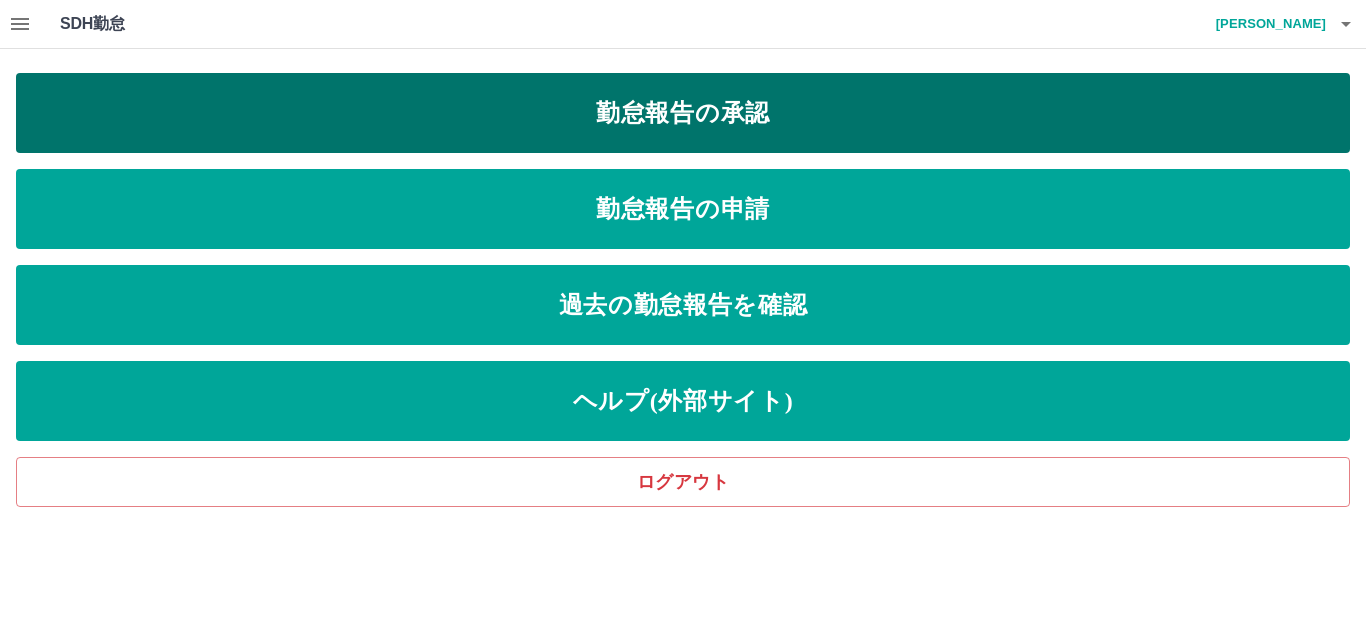 click on "勤怠報告の承認" at bounding box center [683, 113] 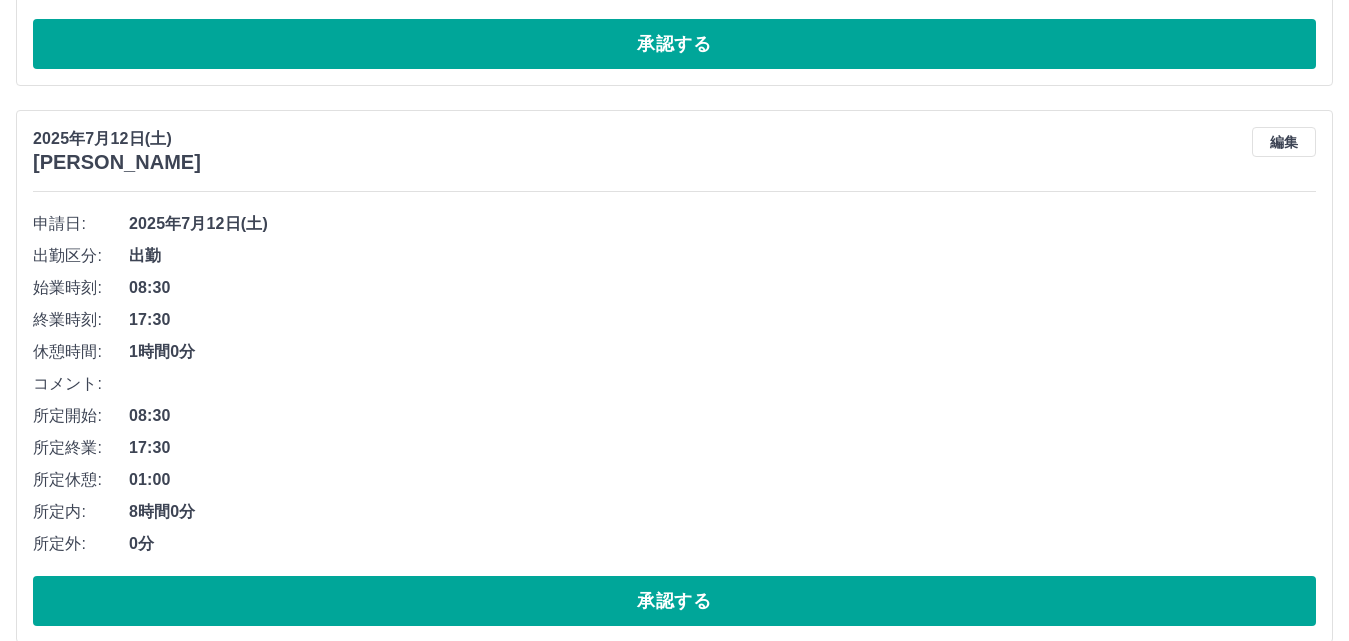 scroll, scrollTop: 1300, scrollLeft: 0, axis: vertical 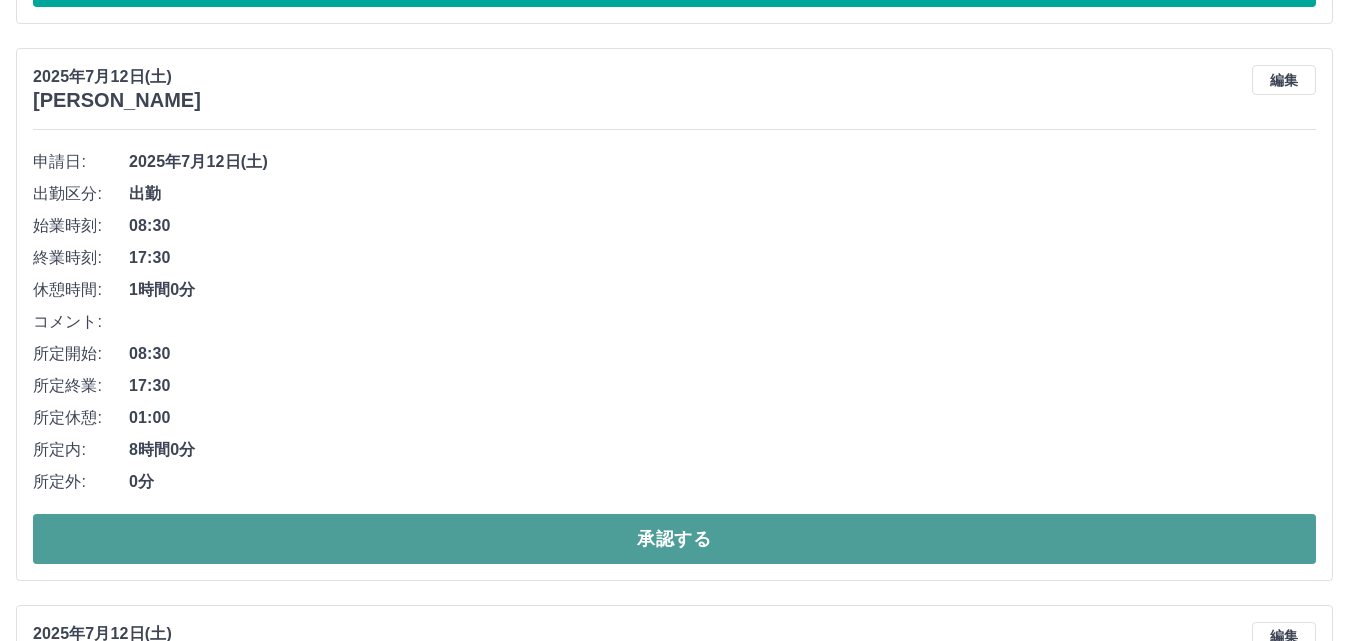 click on "承認する" at bounding box center [674, 539] 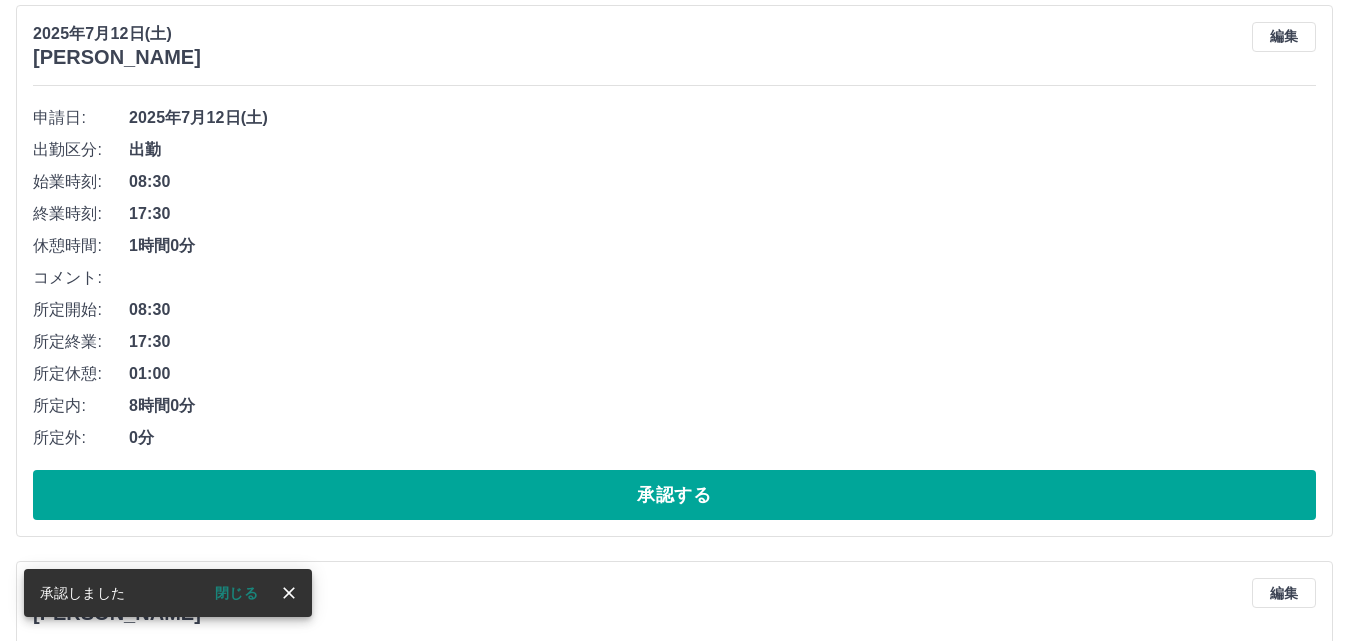 scroll, scrollTop: 1343, scrollLeft: 0, axis: vertical 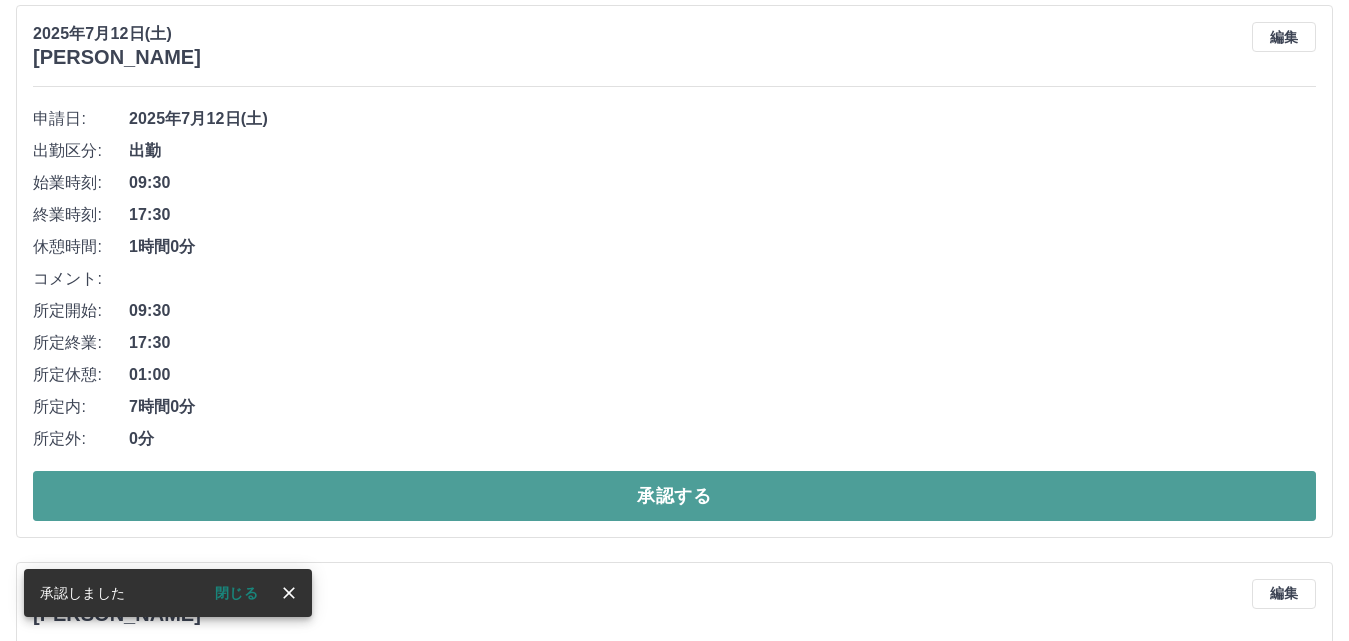 click on "承認する" at bounding box center [674, 496] 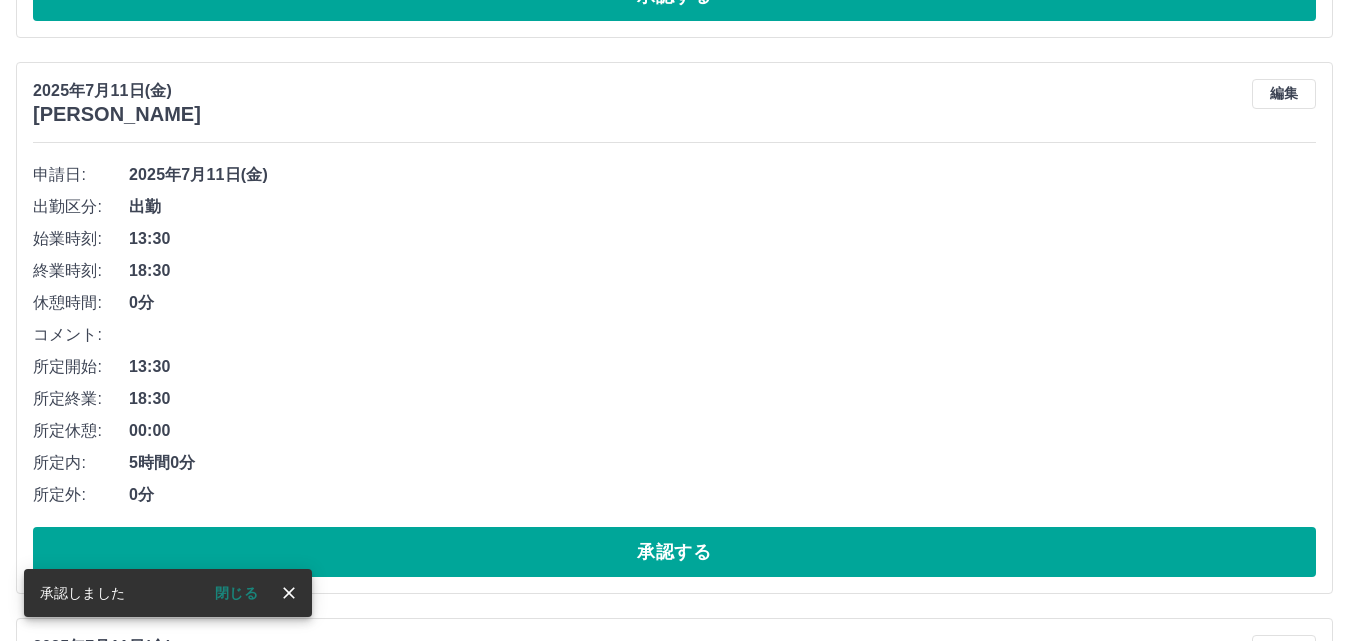 scroll, scrollTop: 1286, scrollLeft: 0, axis: vertical 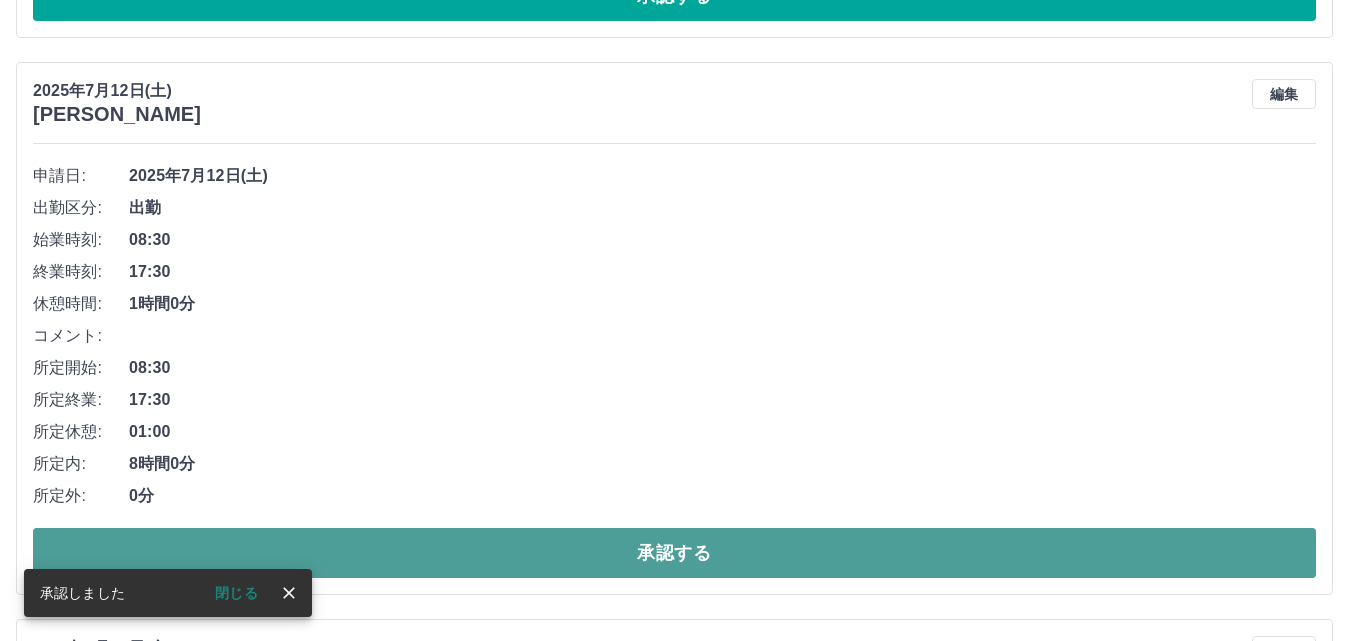 click on "承認する" at bounding box center (674, 553) 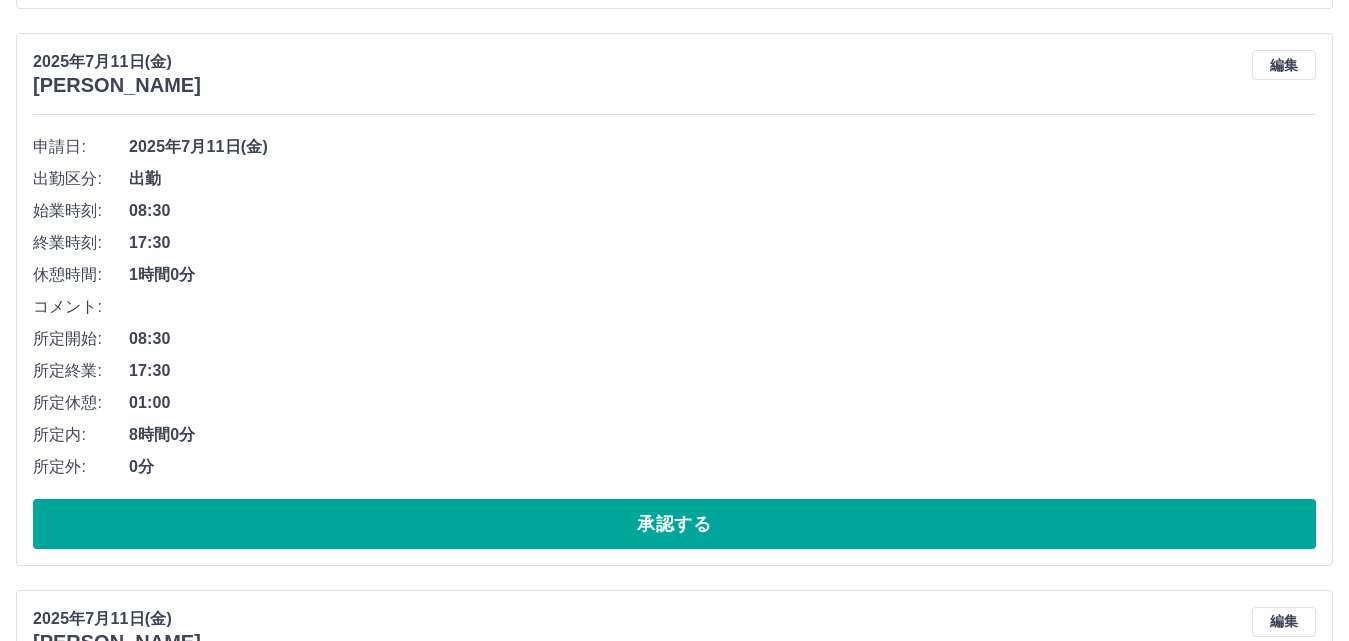 scroll, scrollTop: 3030, scrollLeft: 0, axis: vertical 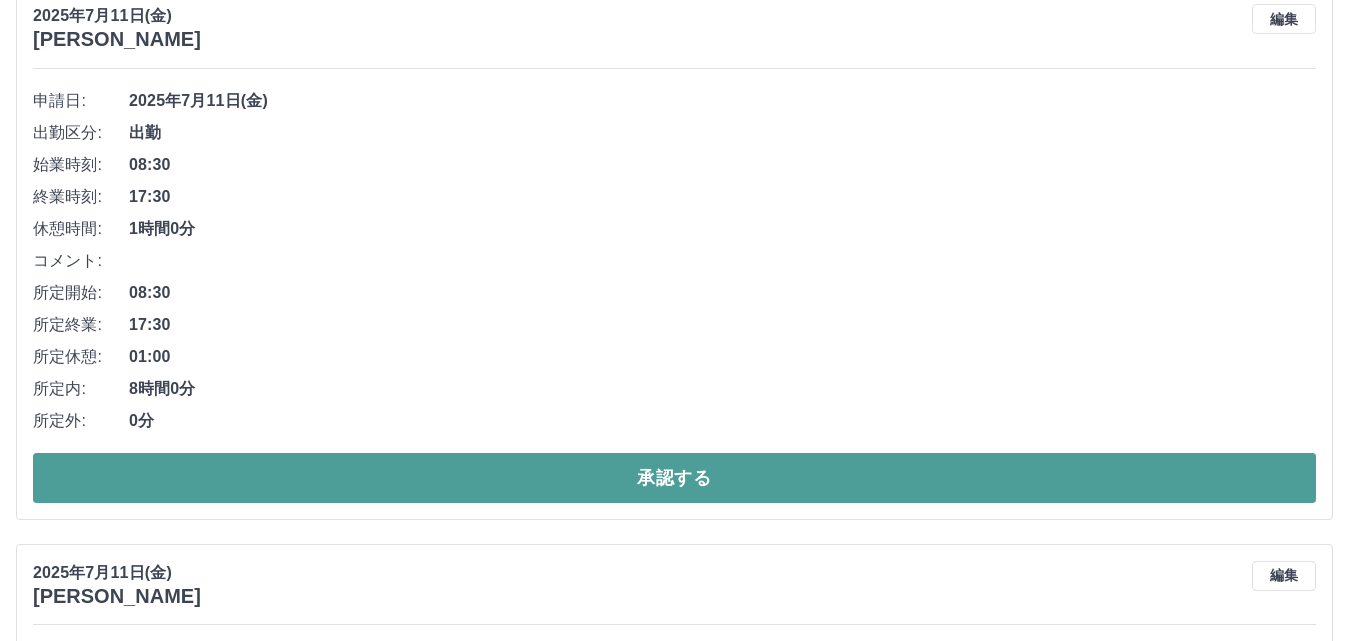 click on "承認する" at bounding box center [674, 478] 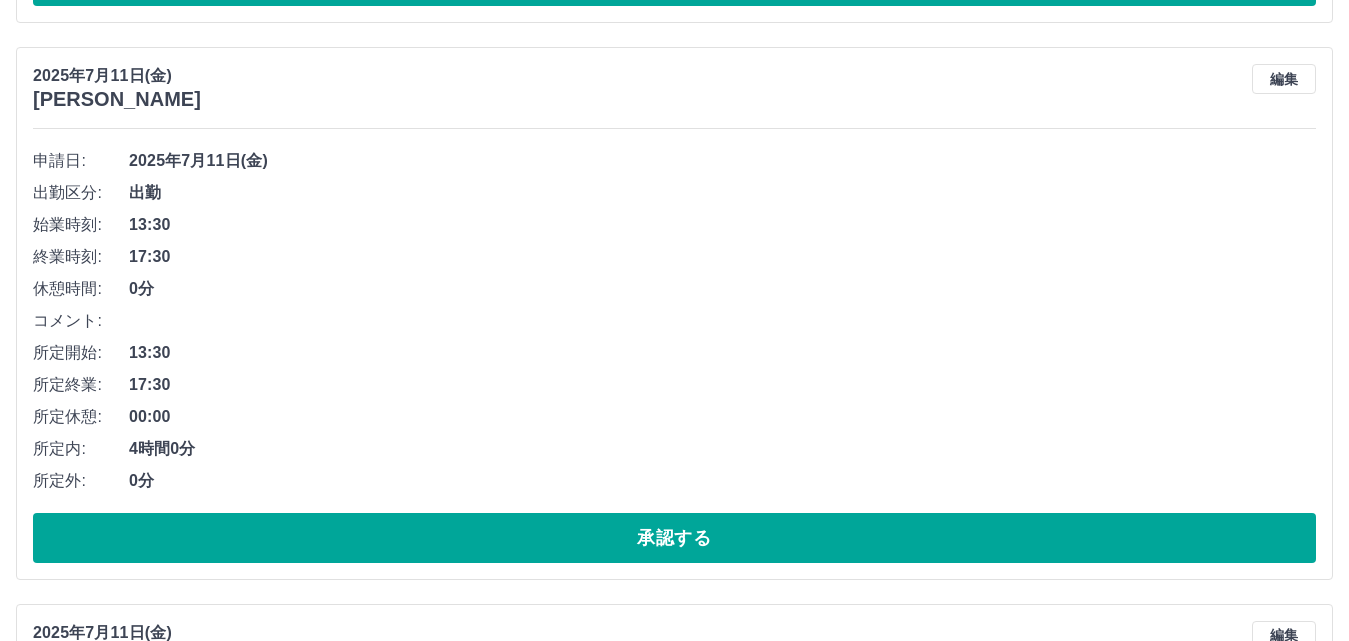 scroll, scrollTop: 4674, scrollLeft: 0, axis: vertical 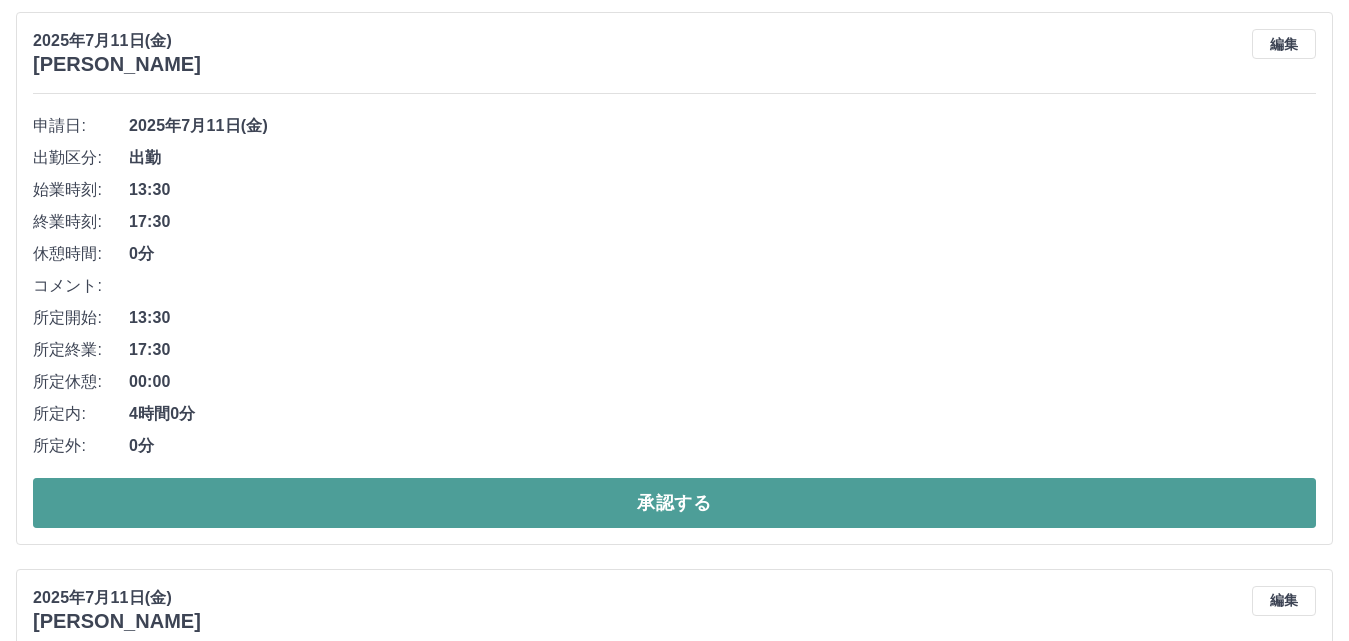 click on "承認する" at bounding box center (674, 503) 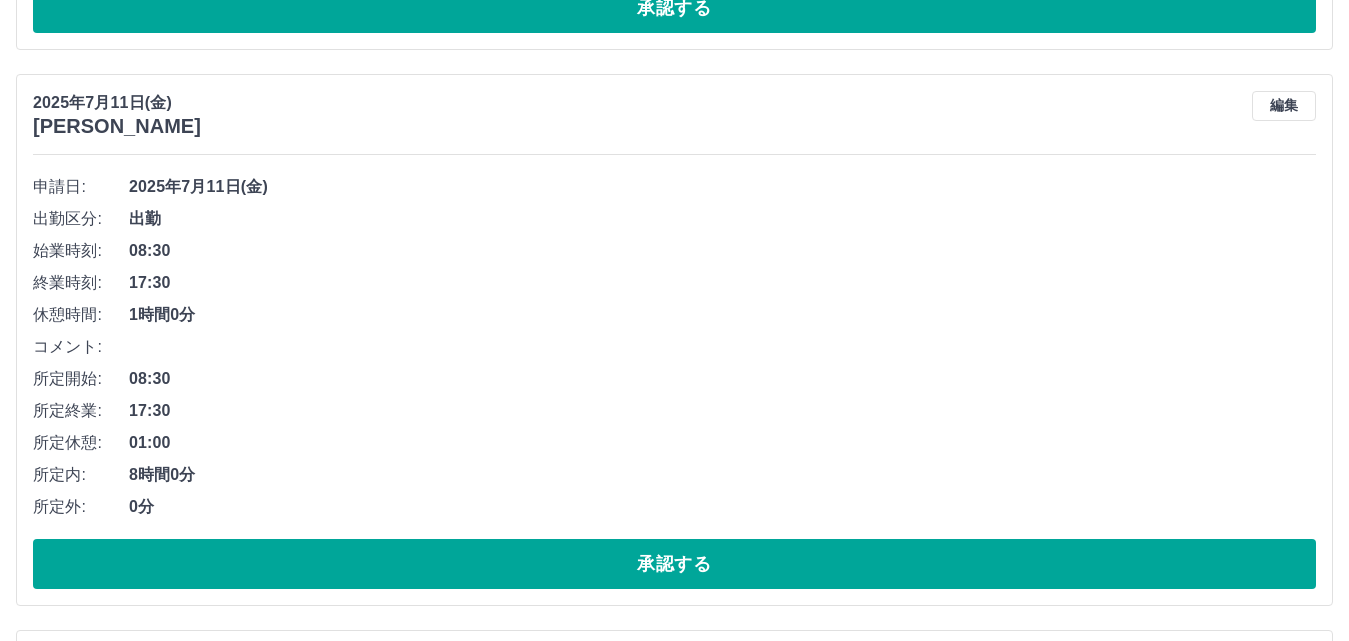scroll, scrollTop: 6918, scrollLeft: 0, axis: vertical 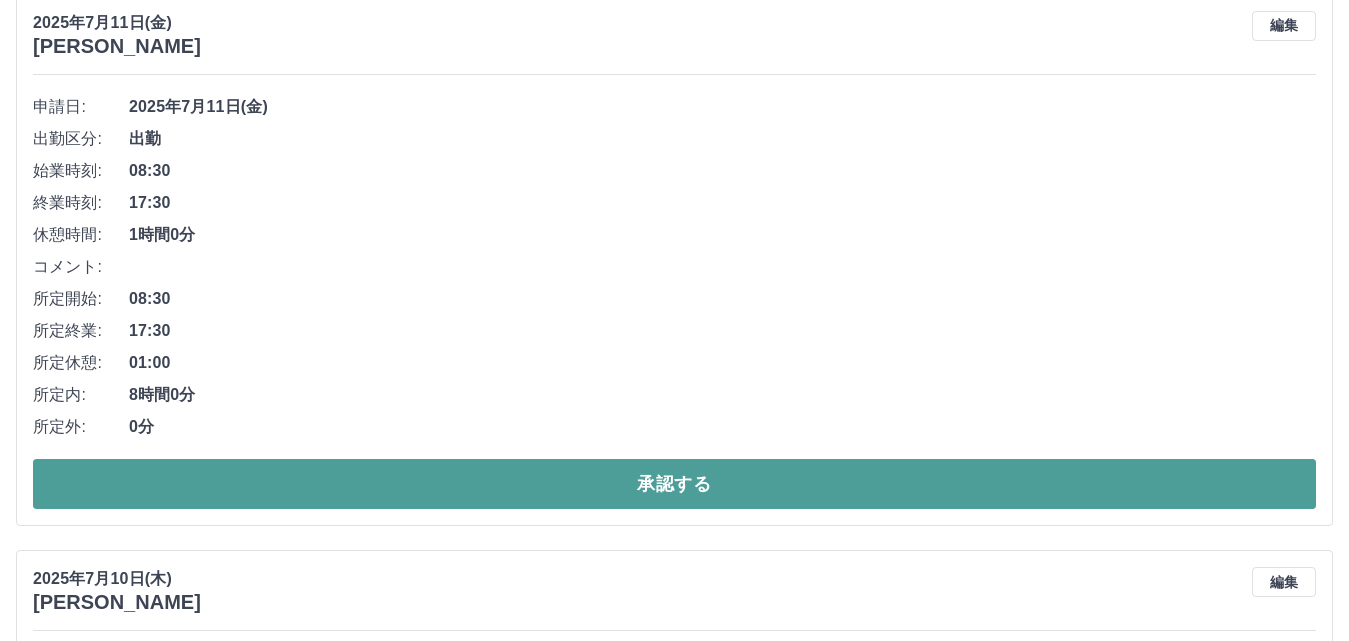 click on "承認する" at bounding box center [674, 484] 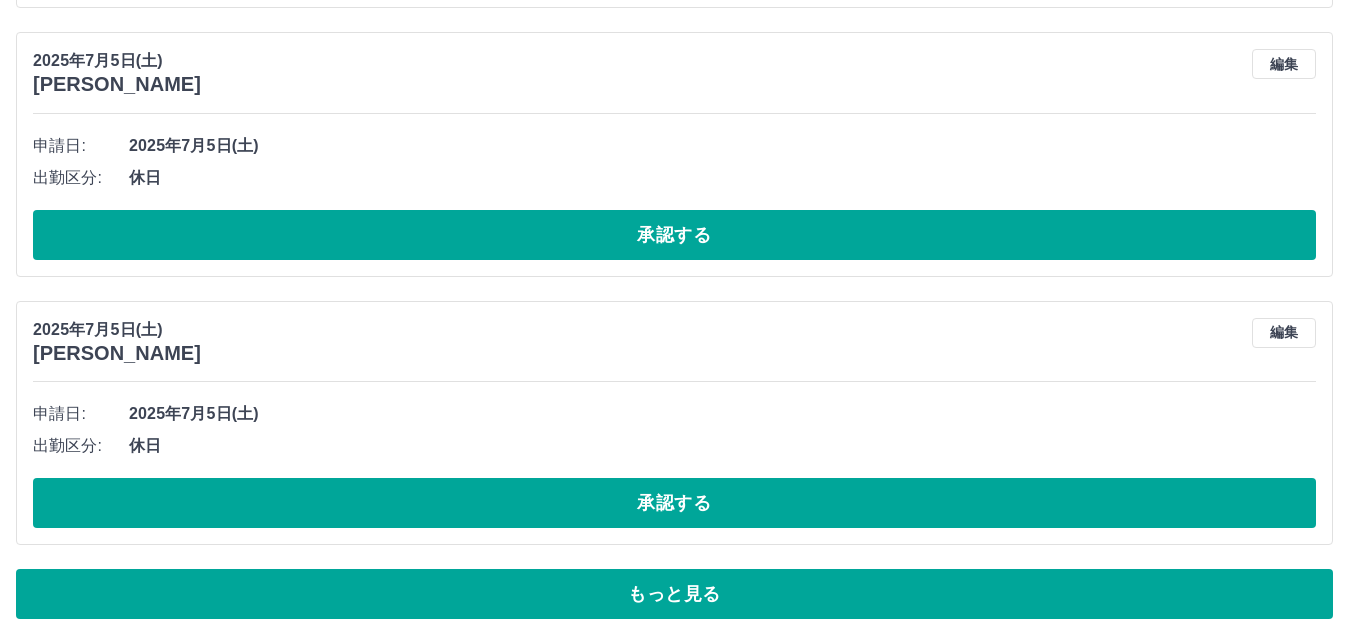 scroll, scrollTop: 13003, scrollLeft: 0, axis: vertical 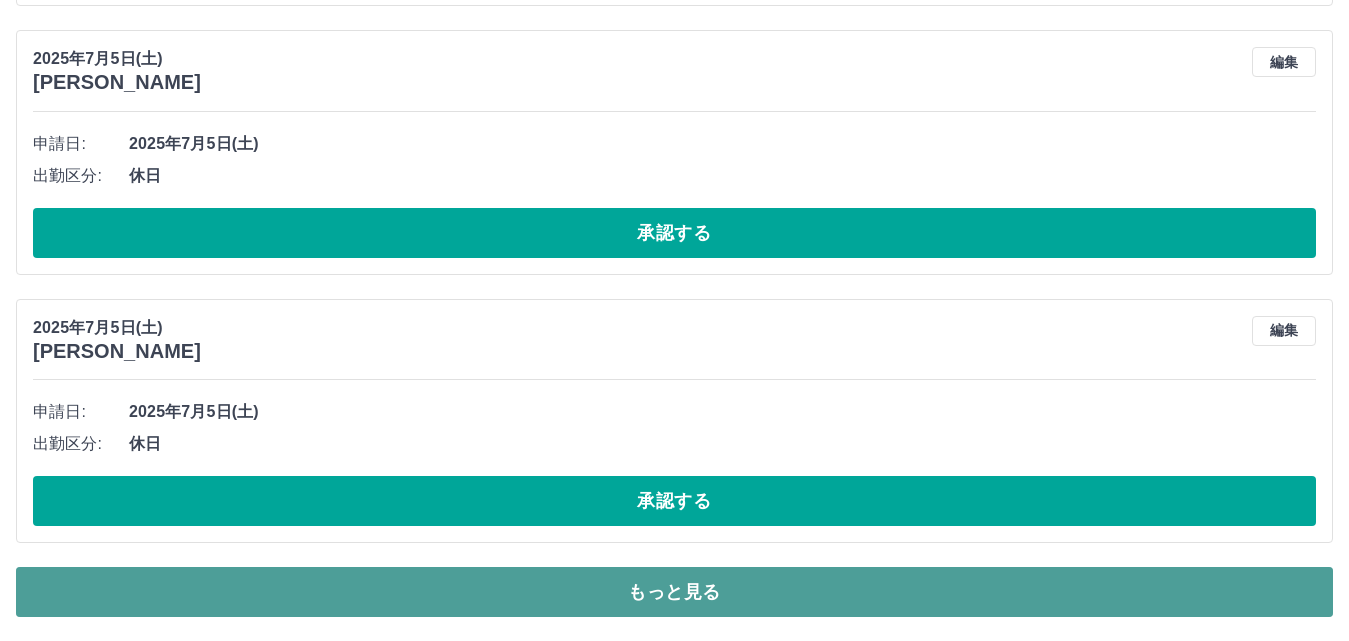 click on "もっと見る" at bounding box center (674, 592) 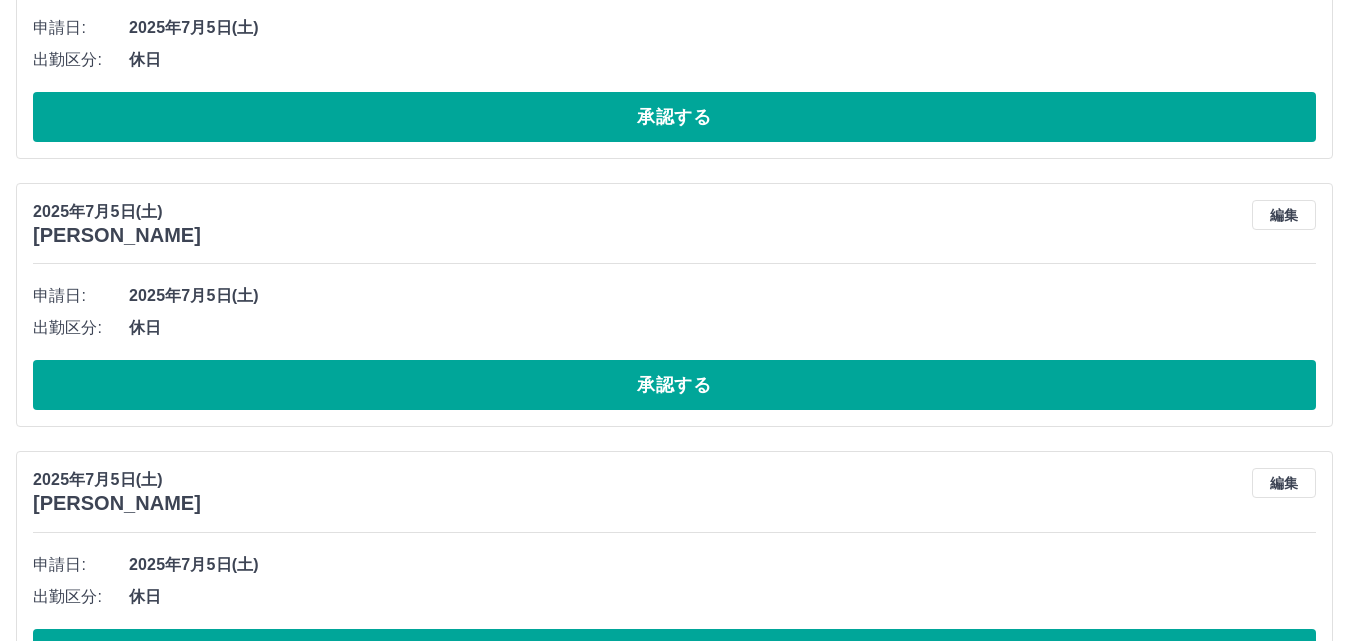 scroll, scrollTop: 15003, scrollLeft: 0, axis: vertical 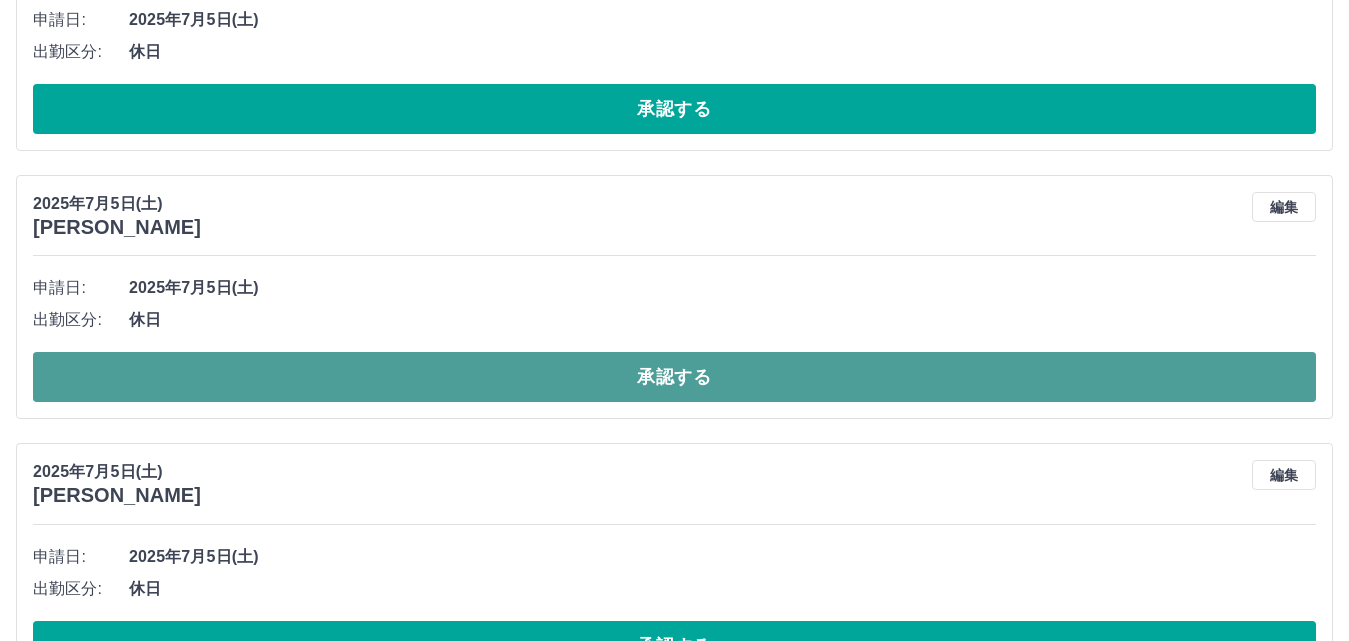 click on "承認する" at bounding box center [674, 377] 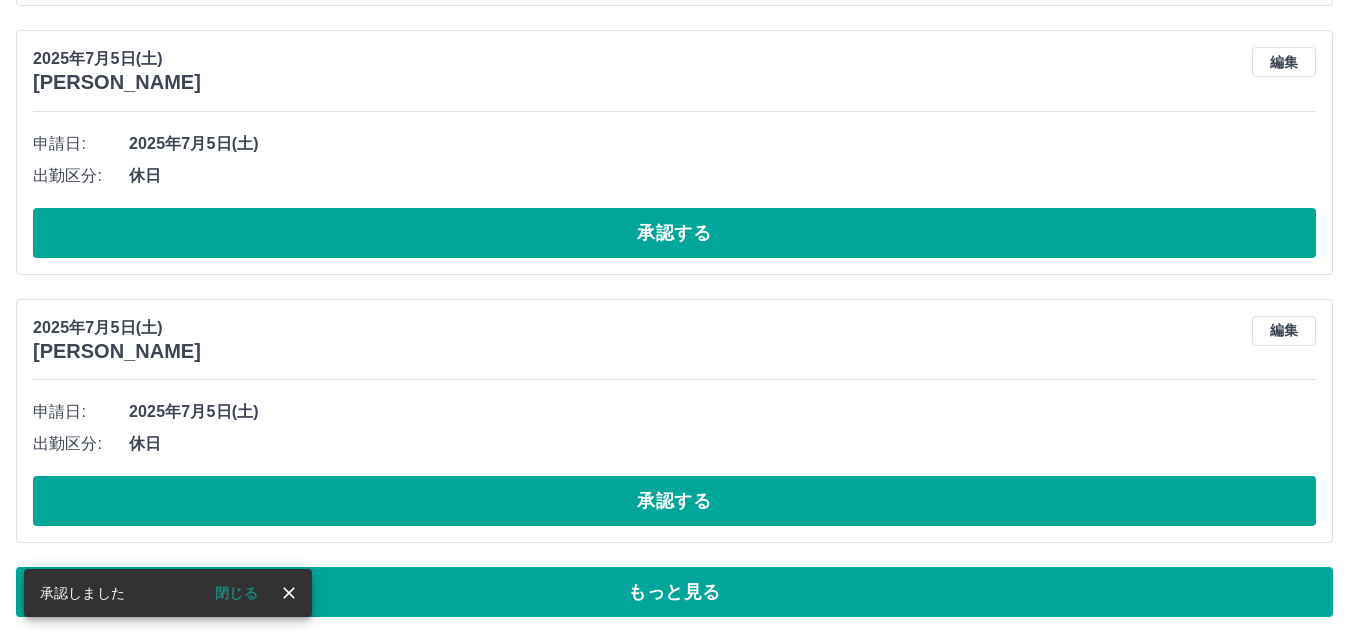 scroll, scrollTop: 13003, scrollLeft: 0, axis: vertical 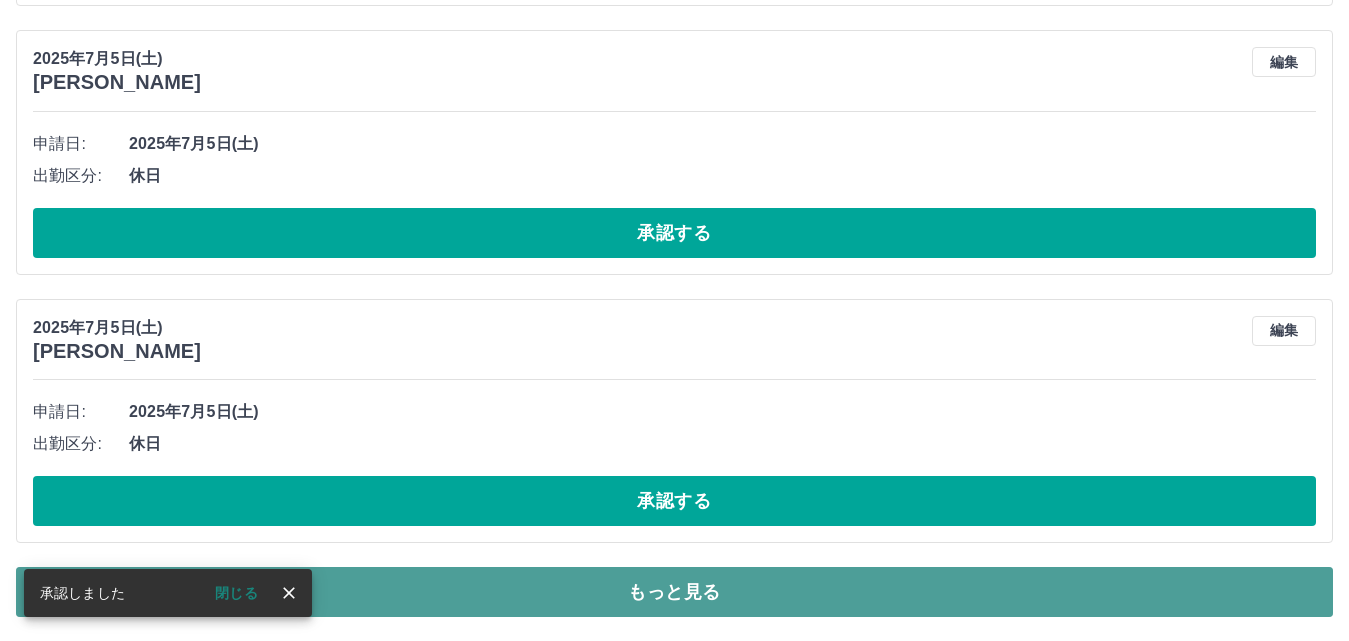 click on "もっと見る" at bounding box center [674, 592] 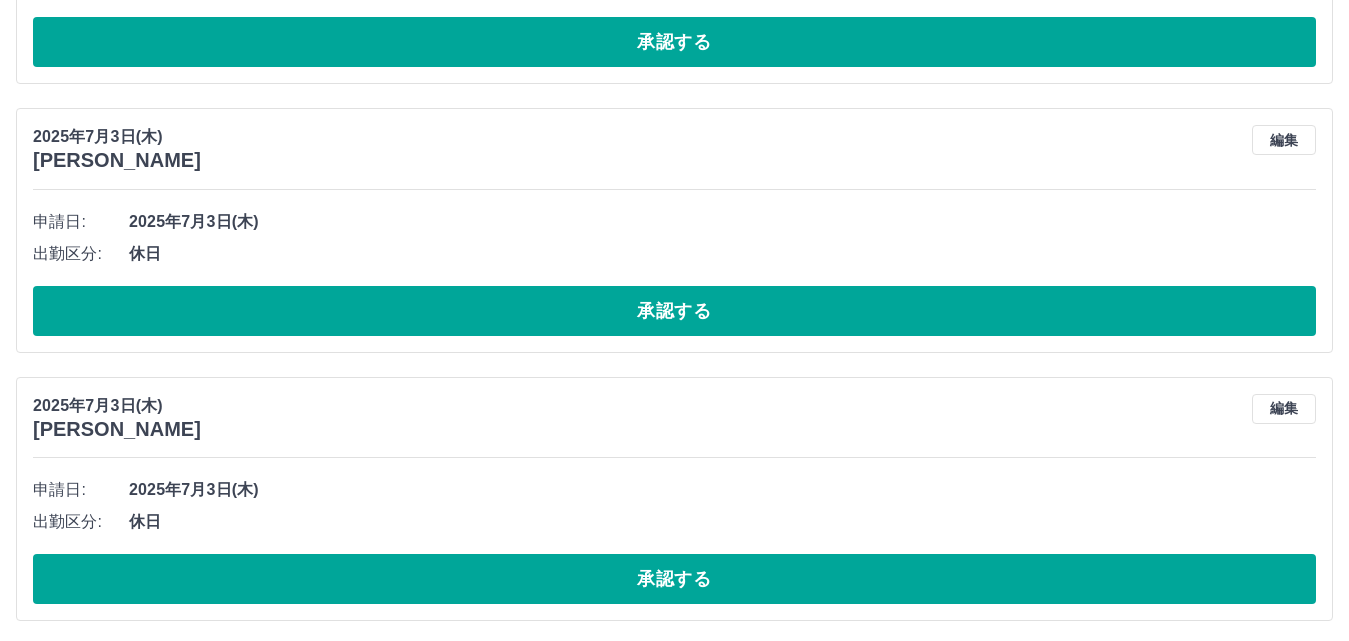 scroll, scrollTop: 16149, scrollLeft: 0, axis: vertical 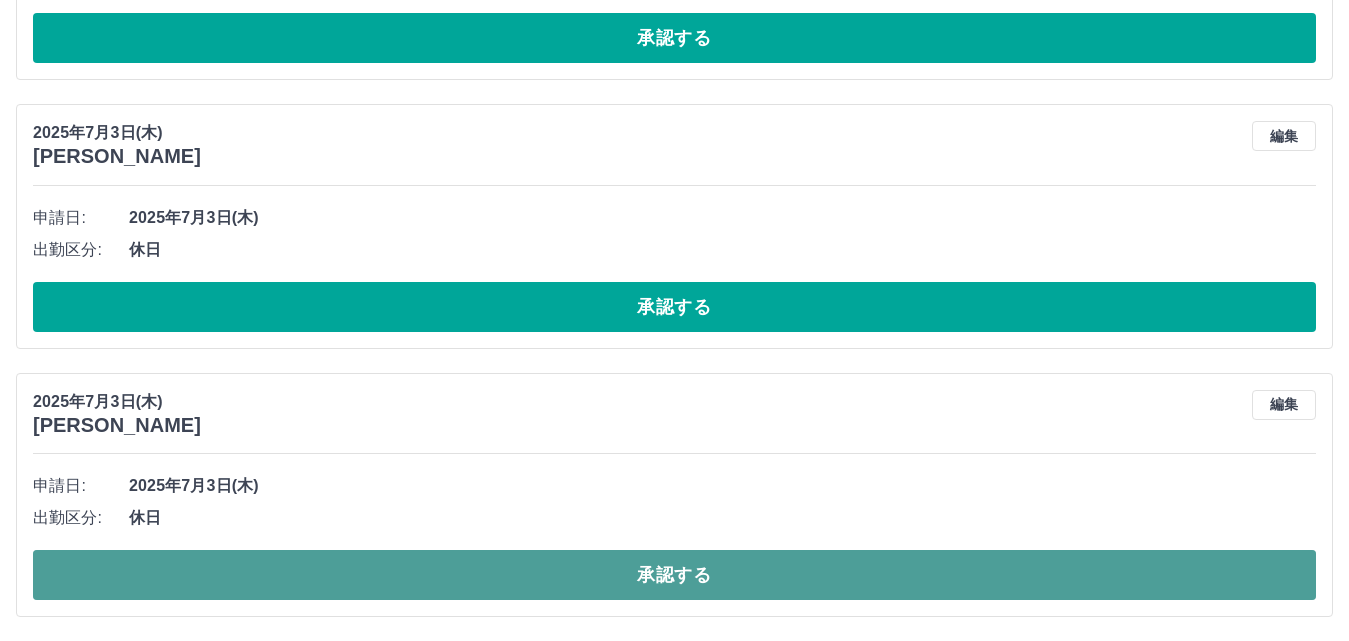 click on "承認する" at bounding box center [674, 575] 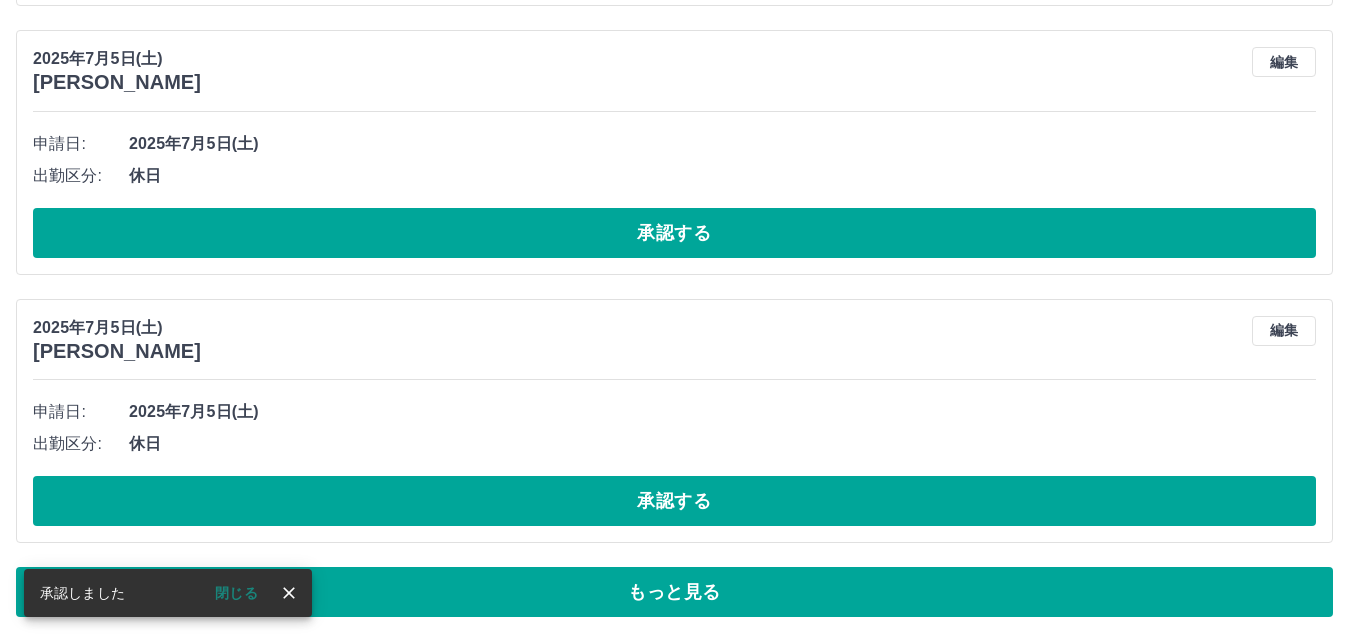 scroll, scrollTop: 13003, scrollLeft: 0, axis: vertical 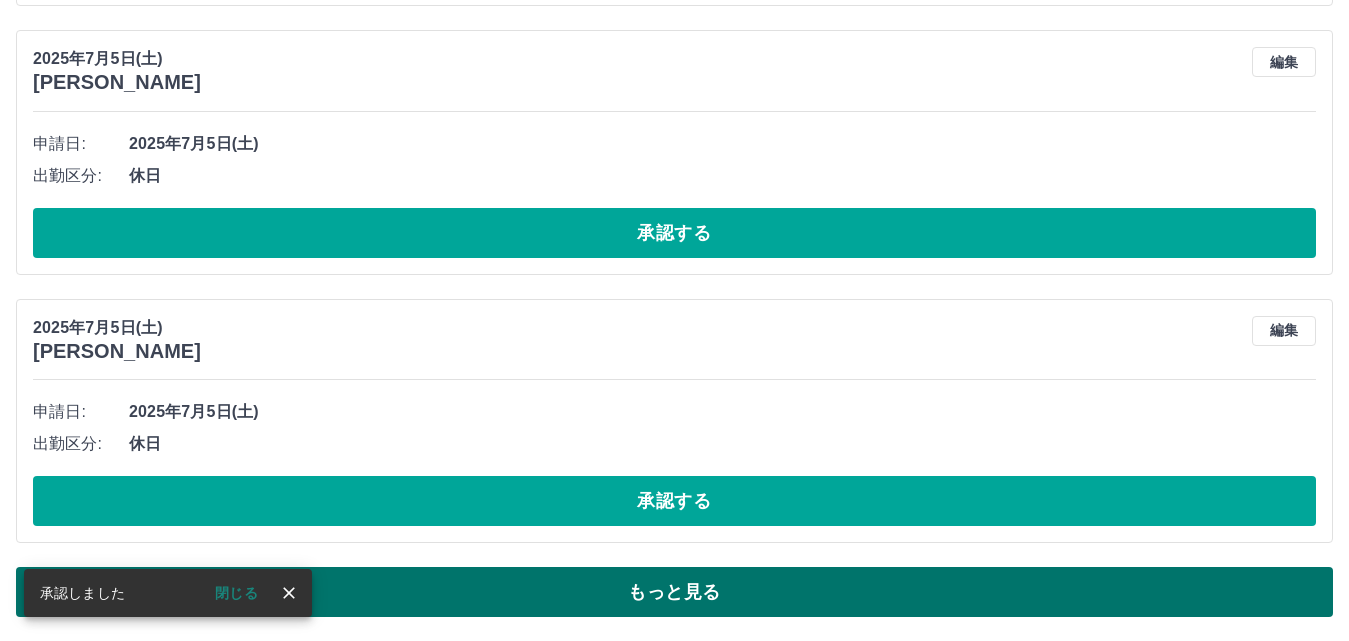 click on "もっと見る" at bounding box center [674, 592] 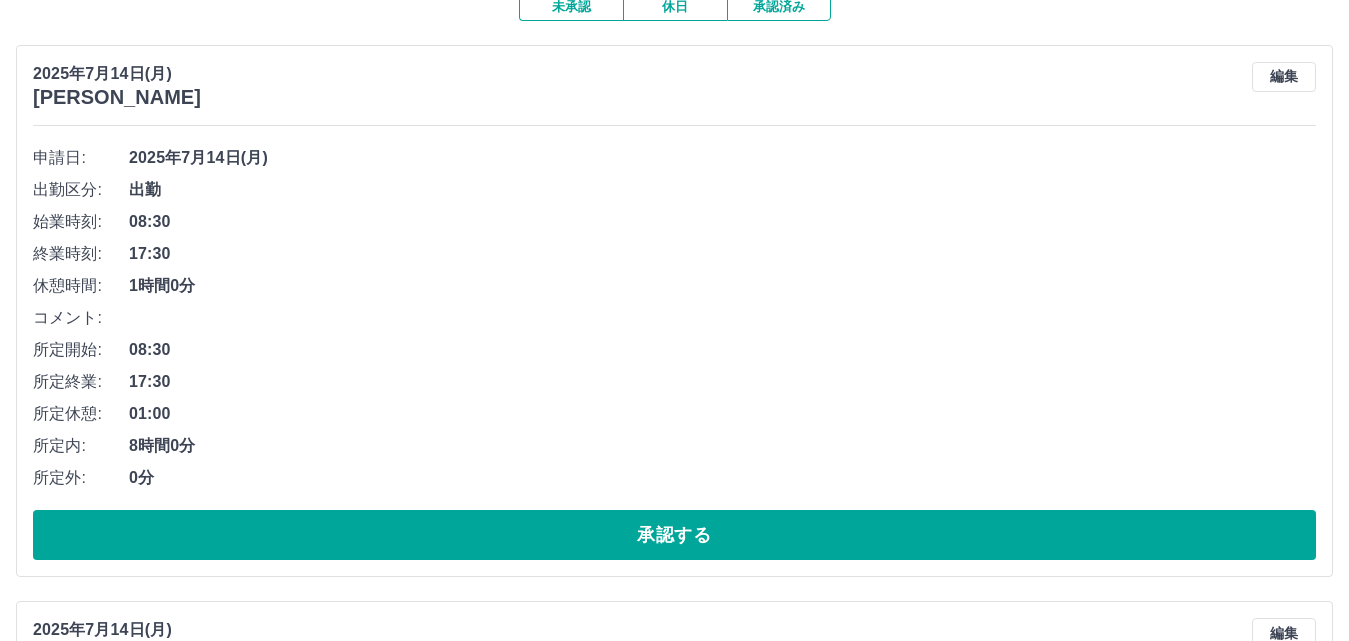 scroll, scrollTop: 200, scrollLeft: 0, axis: vertical 